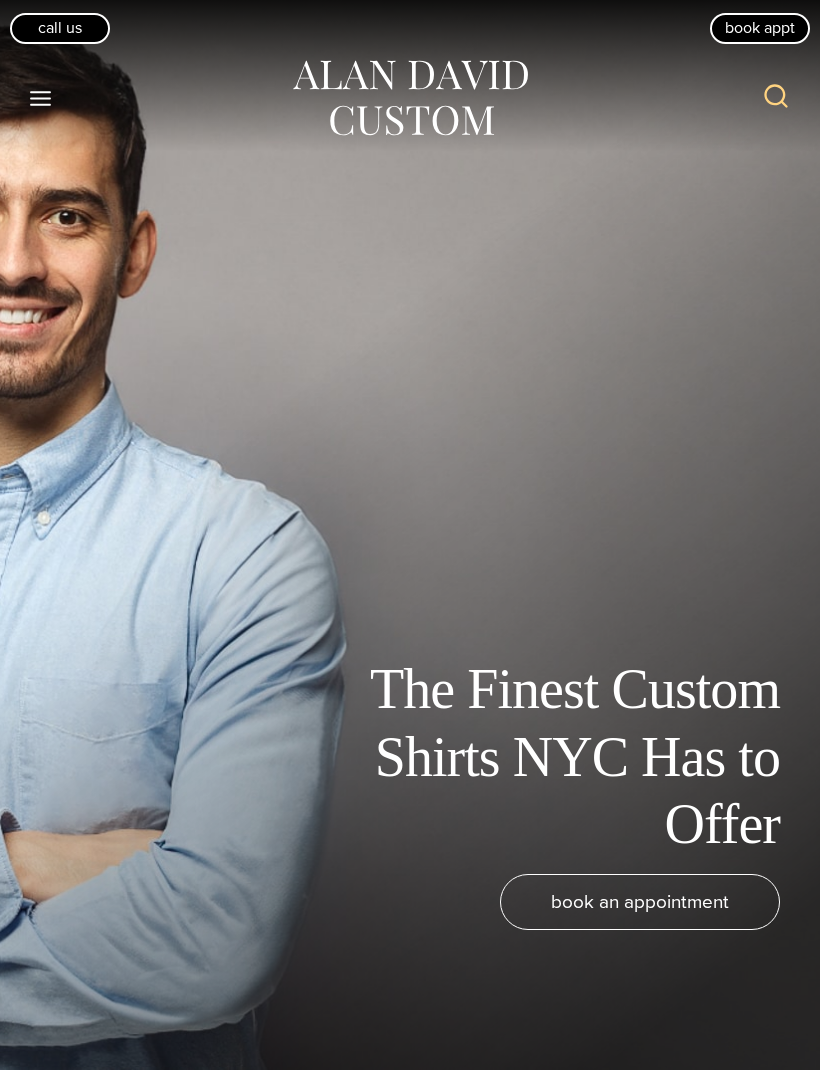 scroll, scrollTop: 19, scrollLeft: 0, axis: vertical 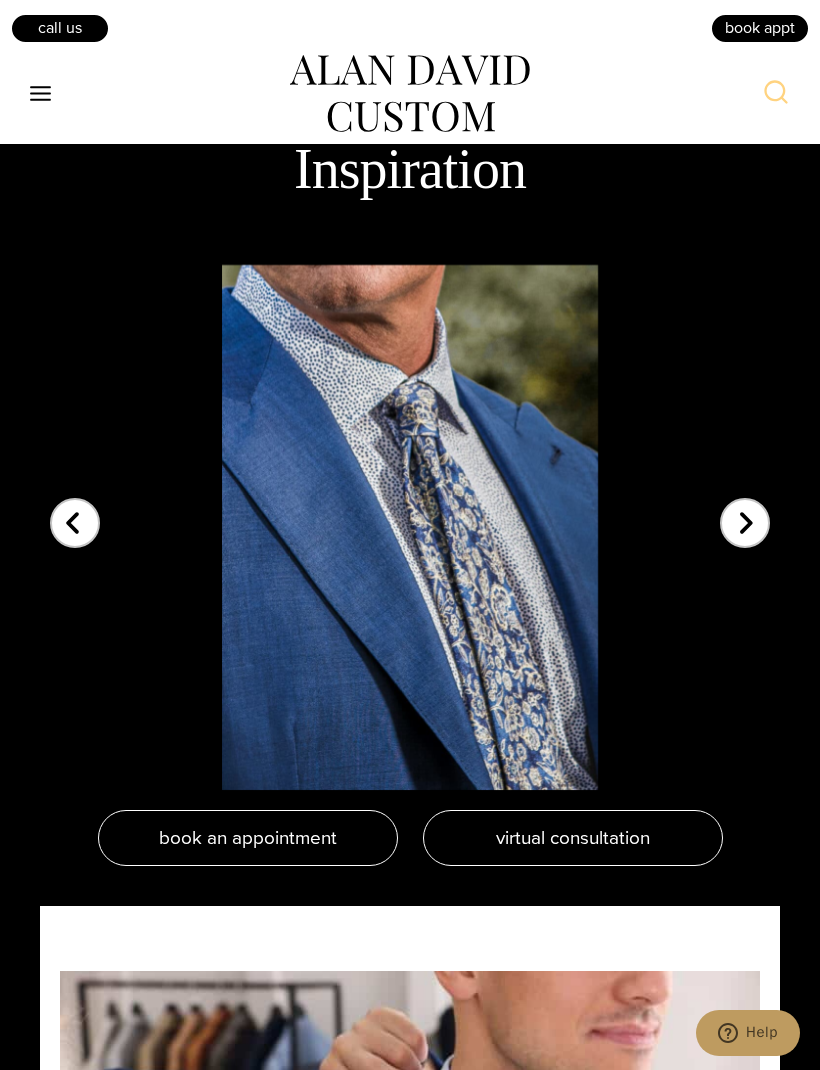 click at bounding box center (745, 511) 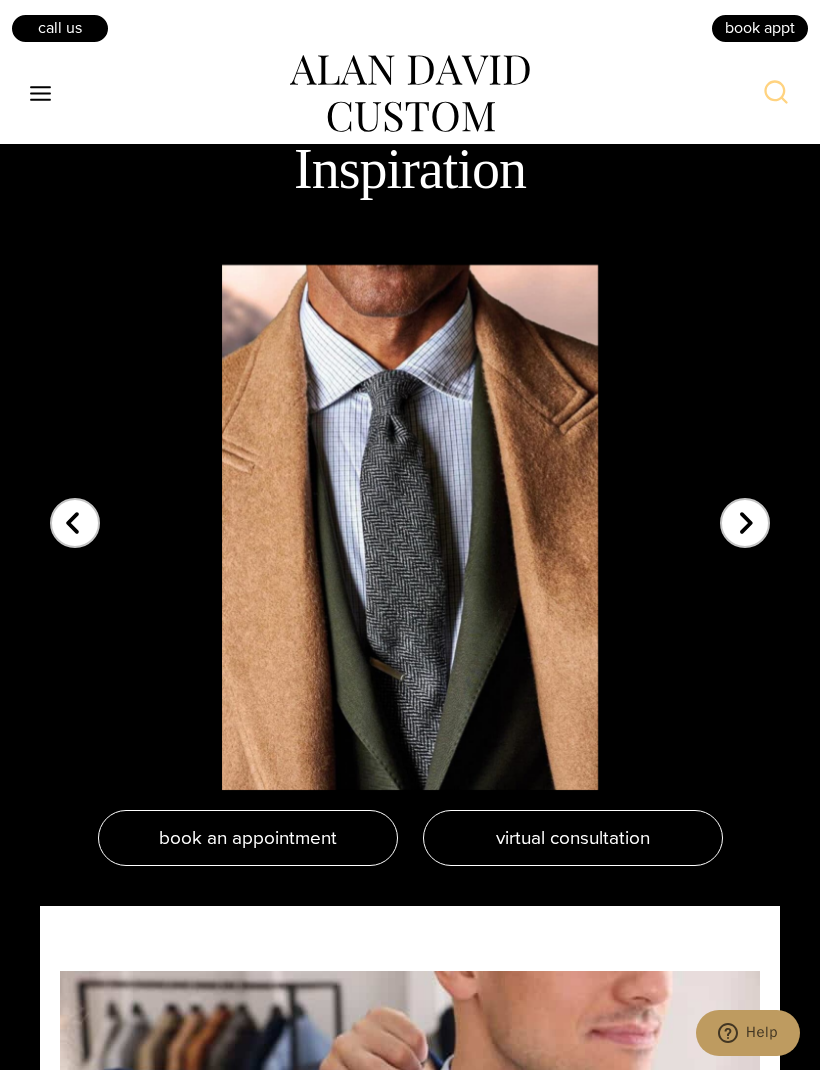 click at bounding box center (745, 511) 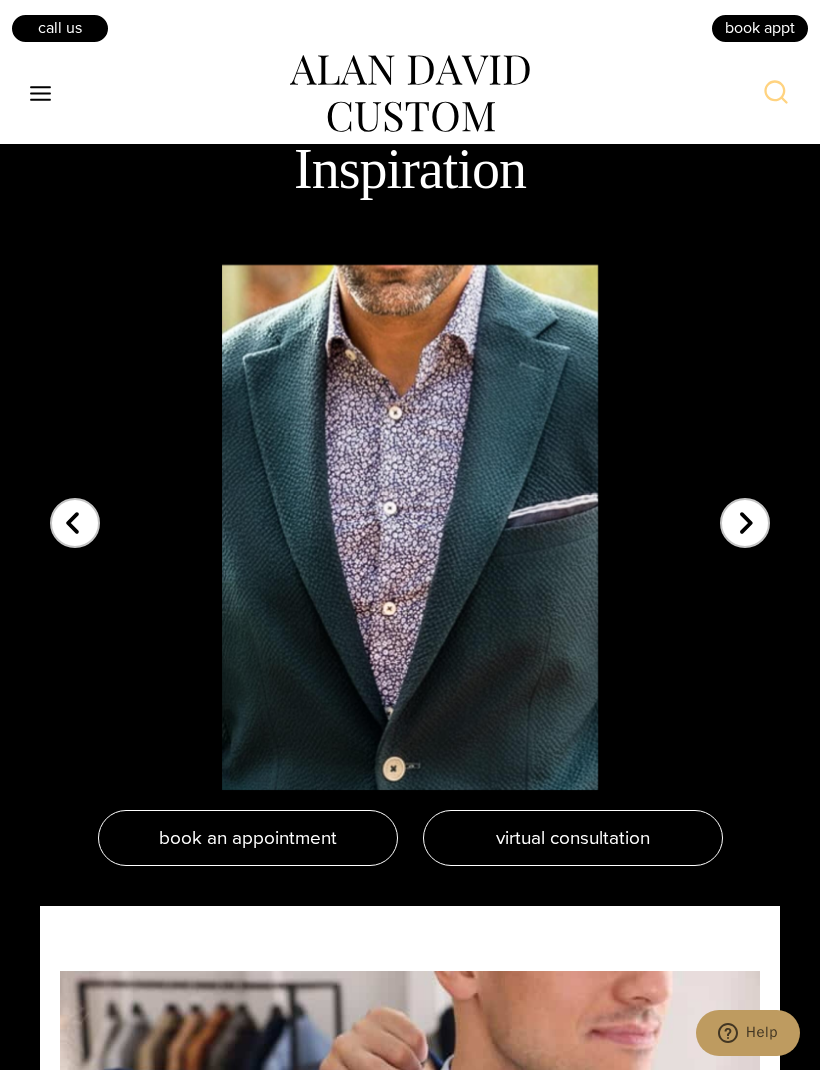click at bounding box center [745, 511] 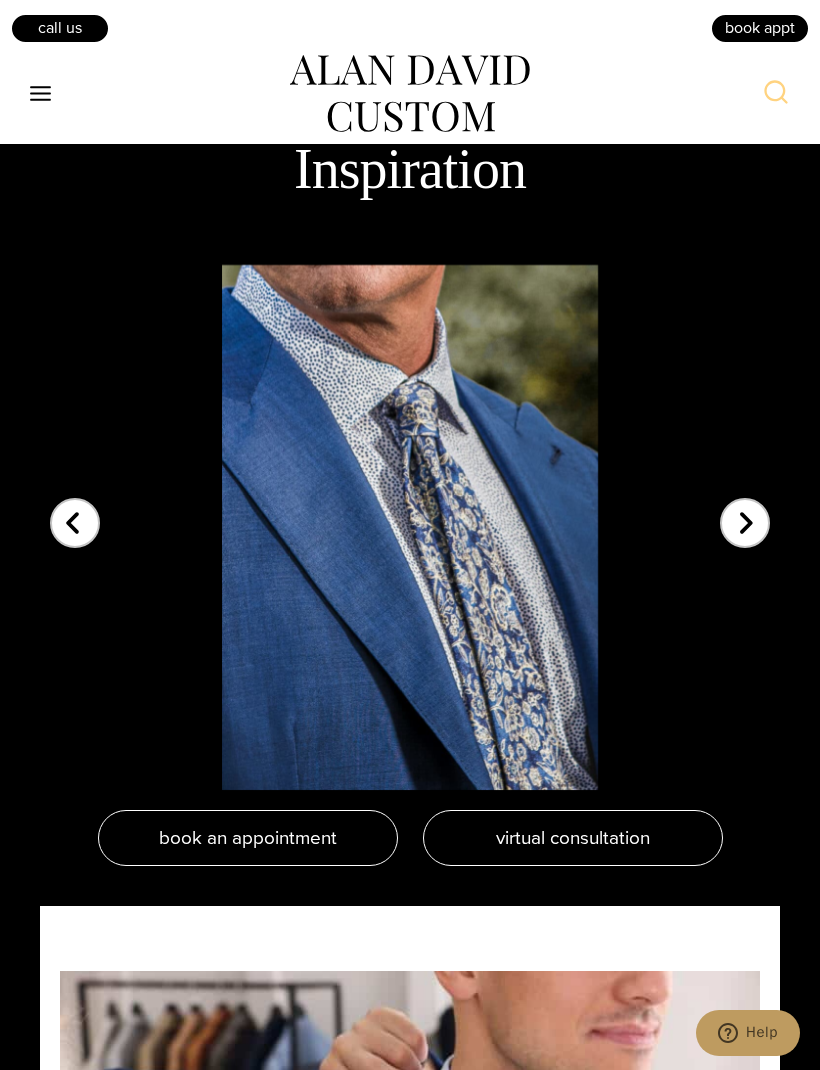 click at bounding box center [745, 511] 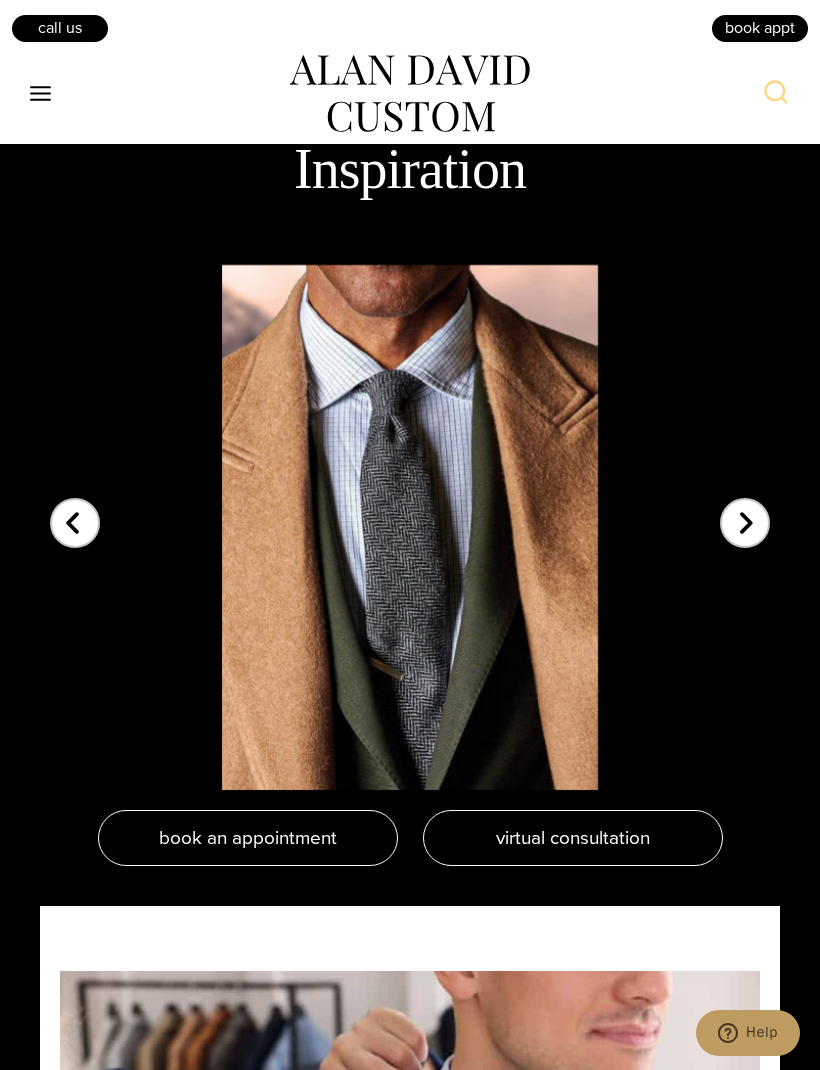 click on "book appt" at bounding box center [760, 28] 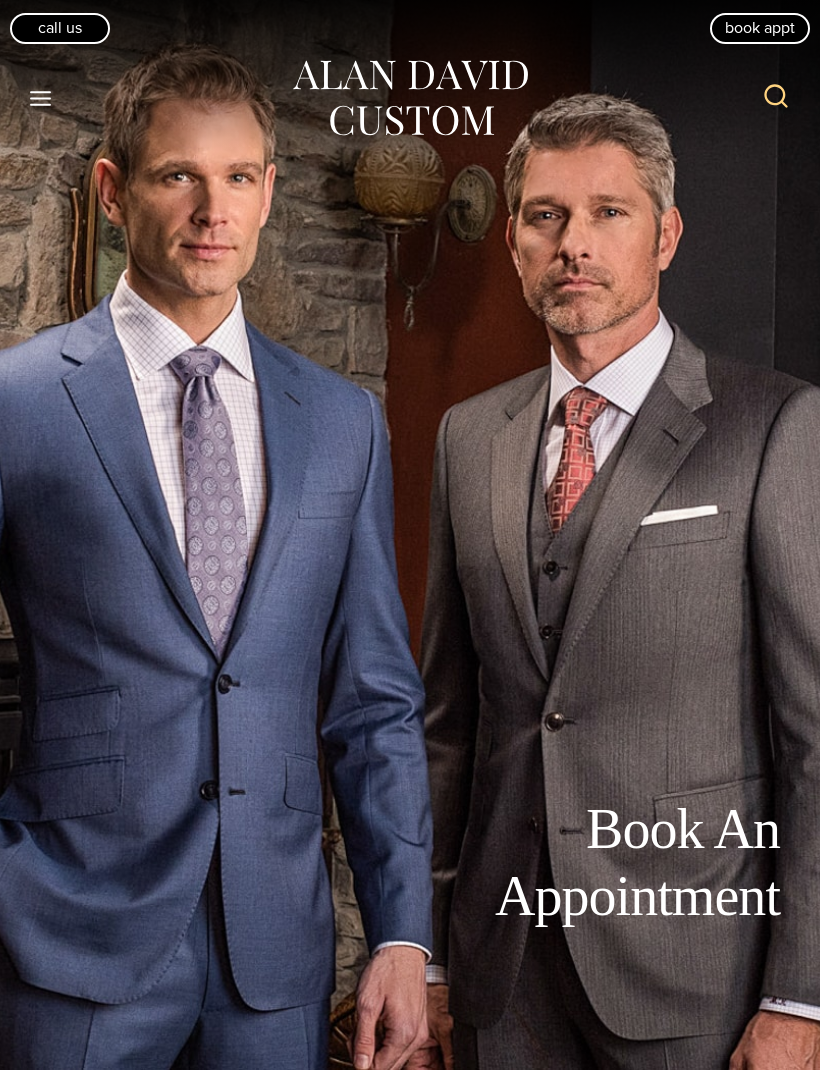 scroll, scrollTop: 0, scrollLeft: 0, axis: both 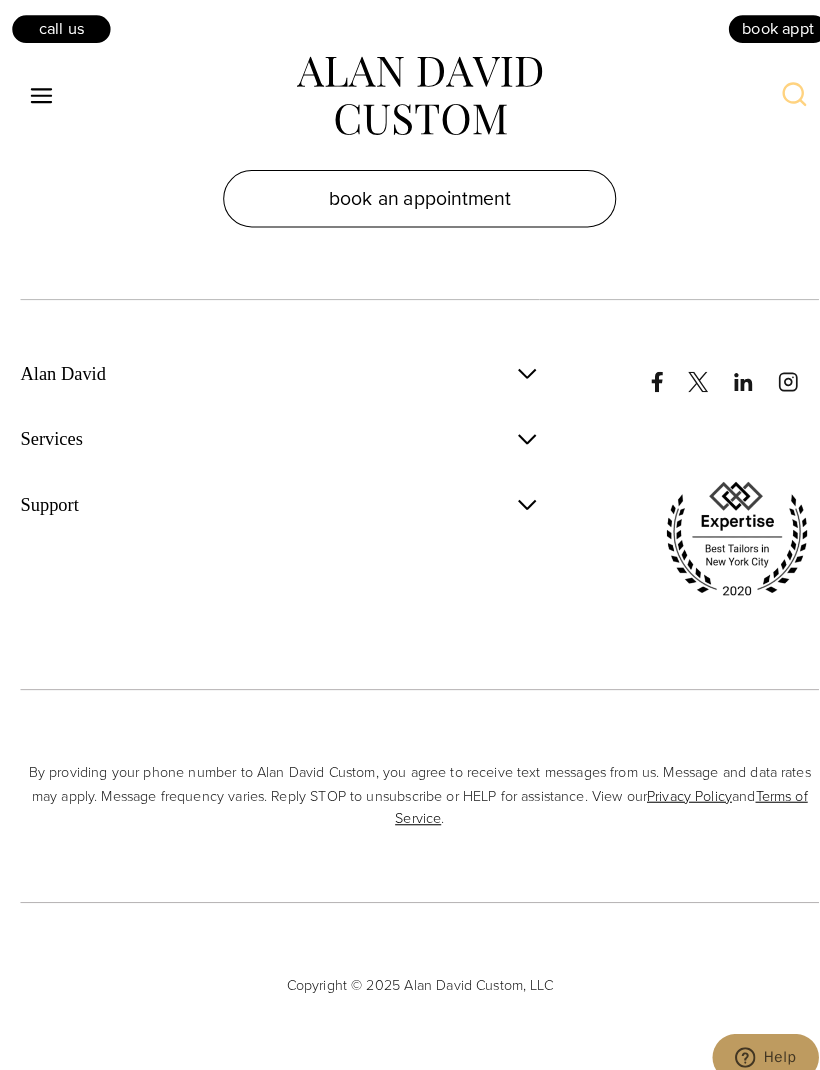 click on "Toggle Menu" 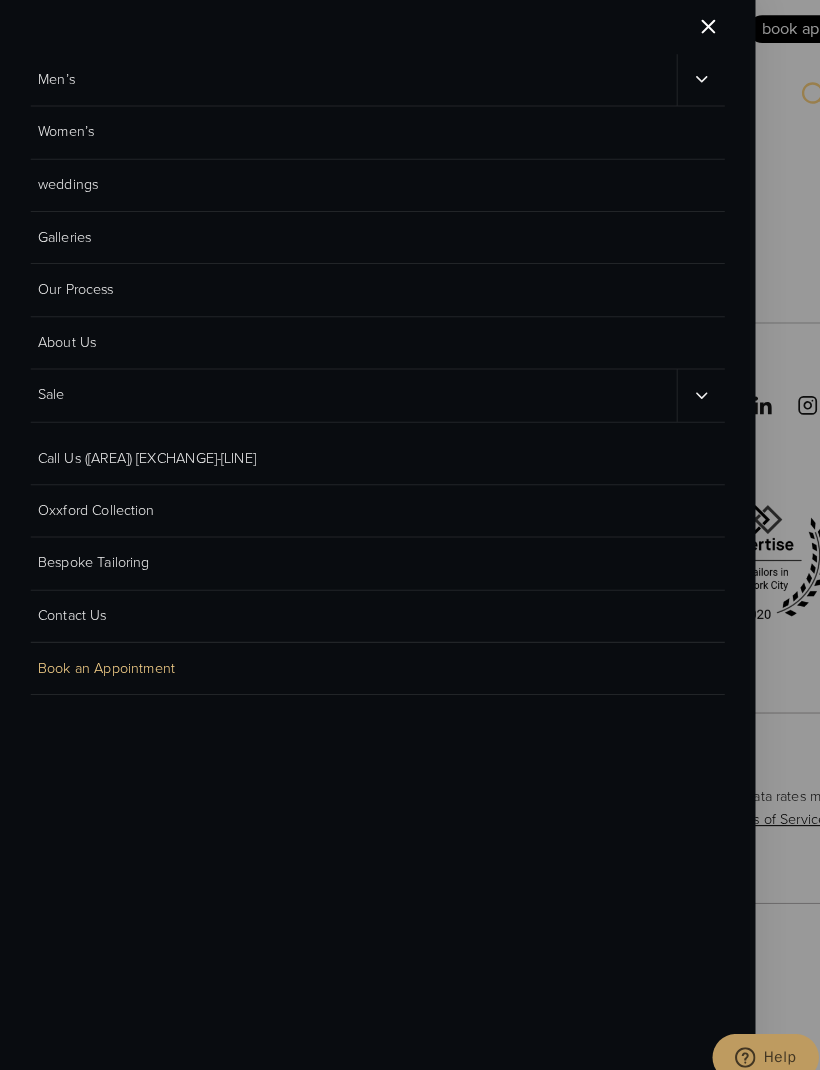 click on "Our Process" at bounding box center (369, 283) 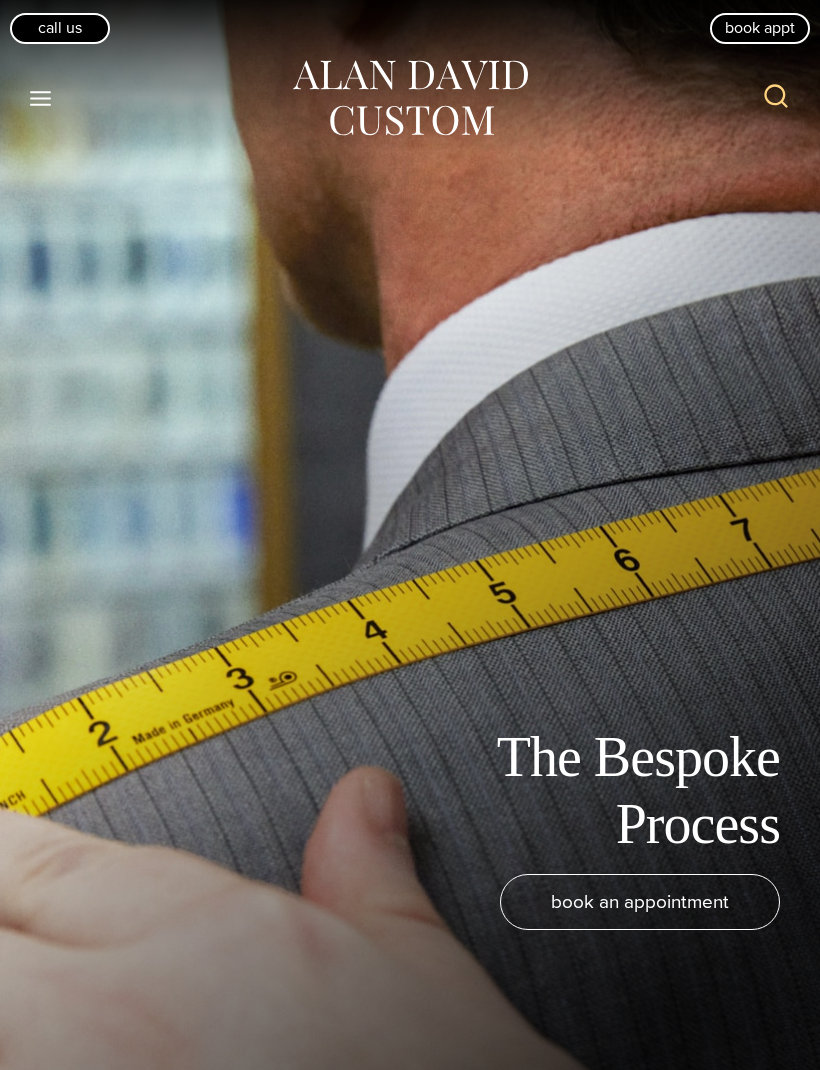 scroll, scrollTop: 0, scrollLeft: 0, axis: both 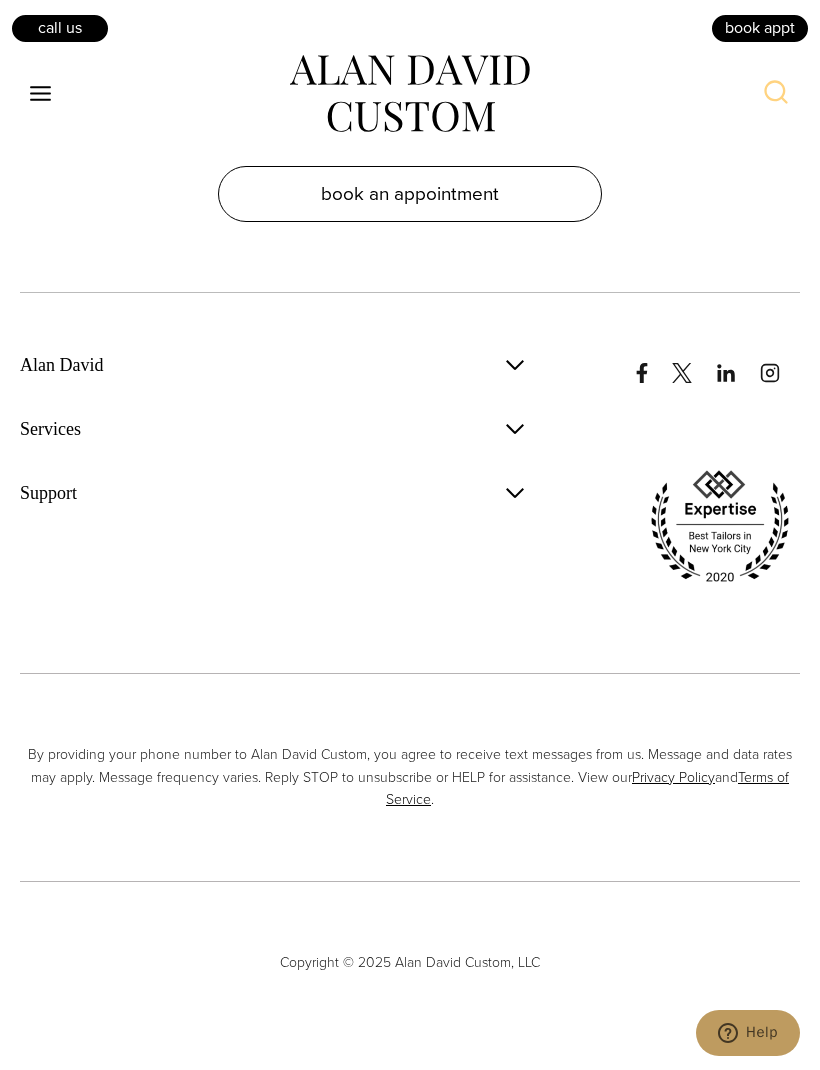 click on "Services" at bounding box center (50, 429) 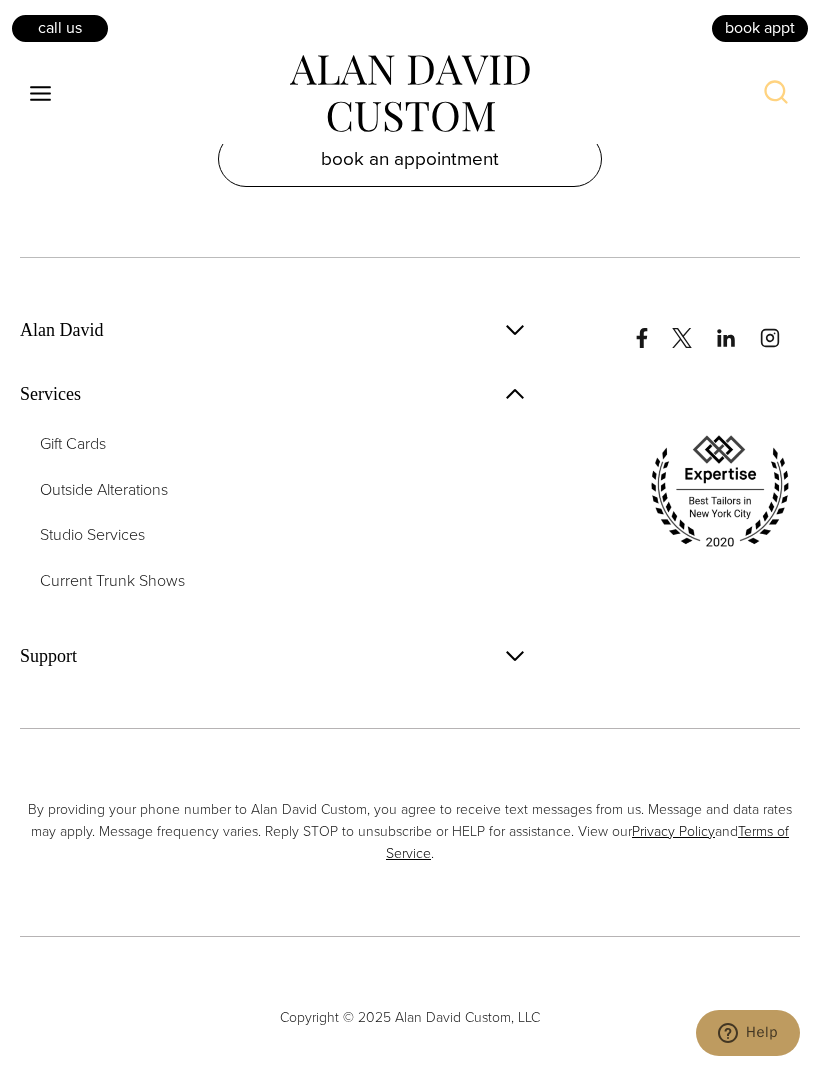 click on "Alan David" at bounding box center [61, 330] 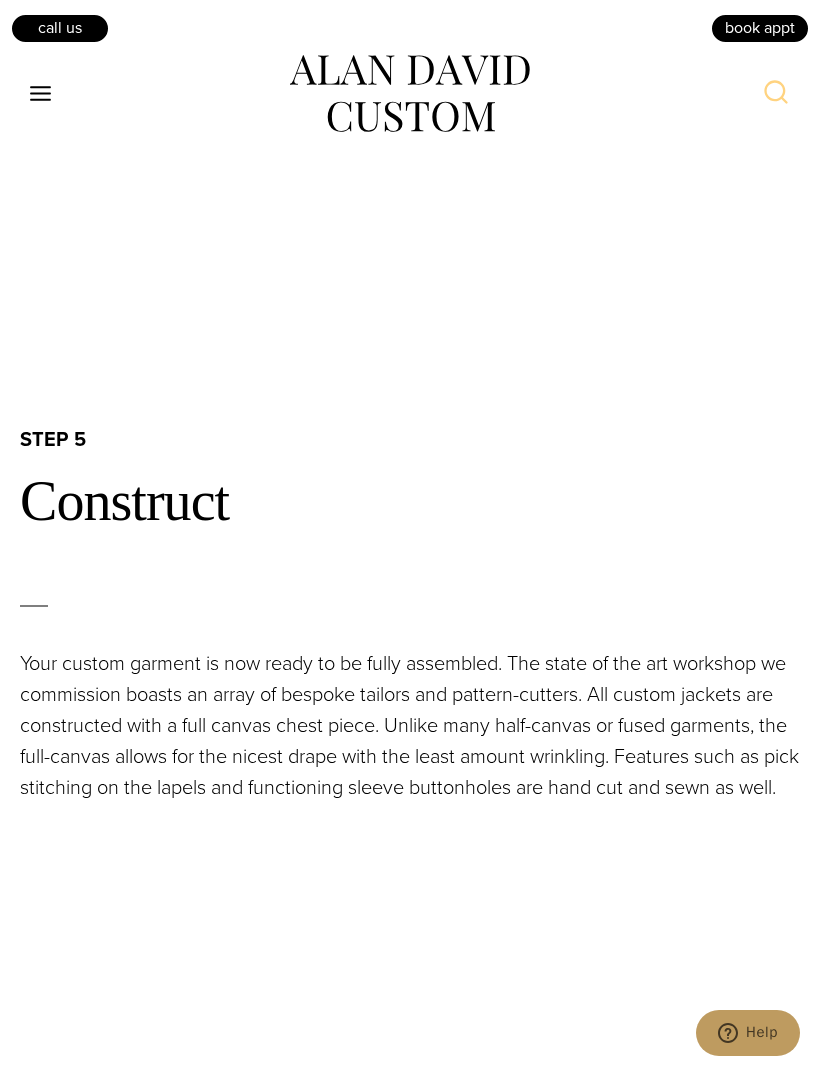 scroll, scrollTop: 6299, scrollLeft: 0, axis: vertical 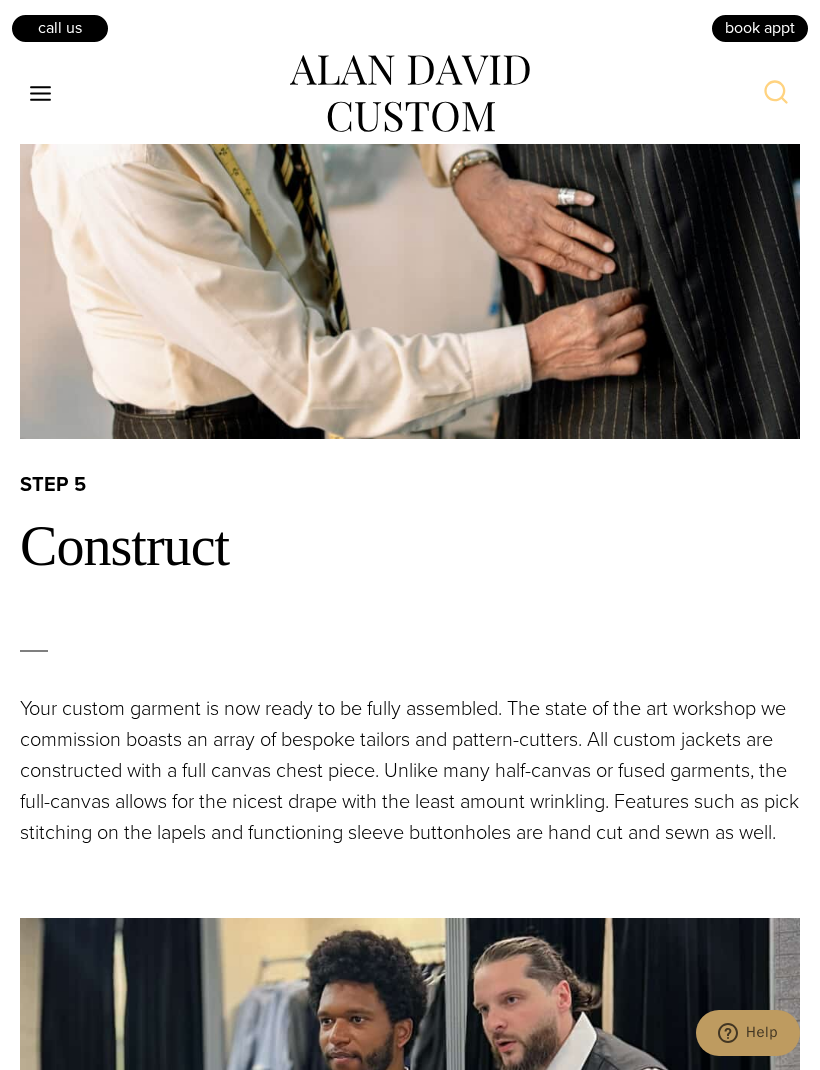 click on "Toggle Menu" at bounding box center [41, 94] 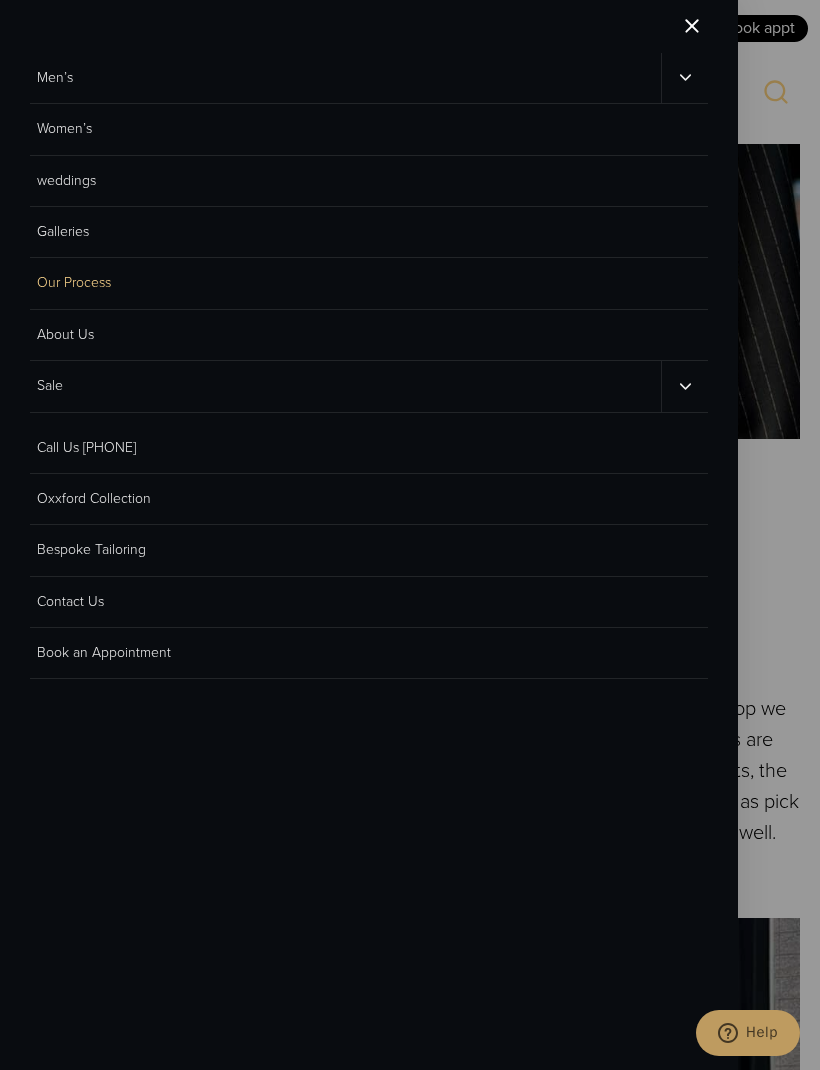 click on "Men’s" at bounding box center (345, 78) 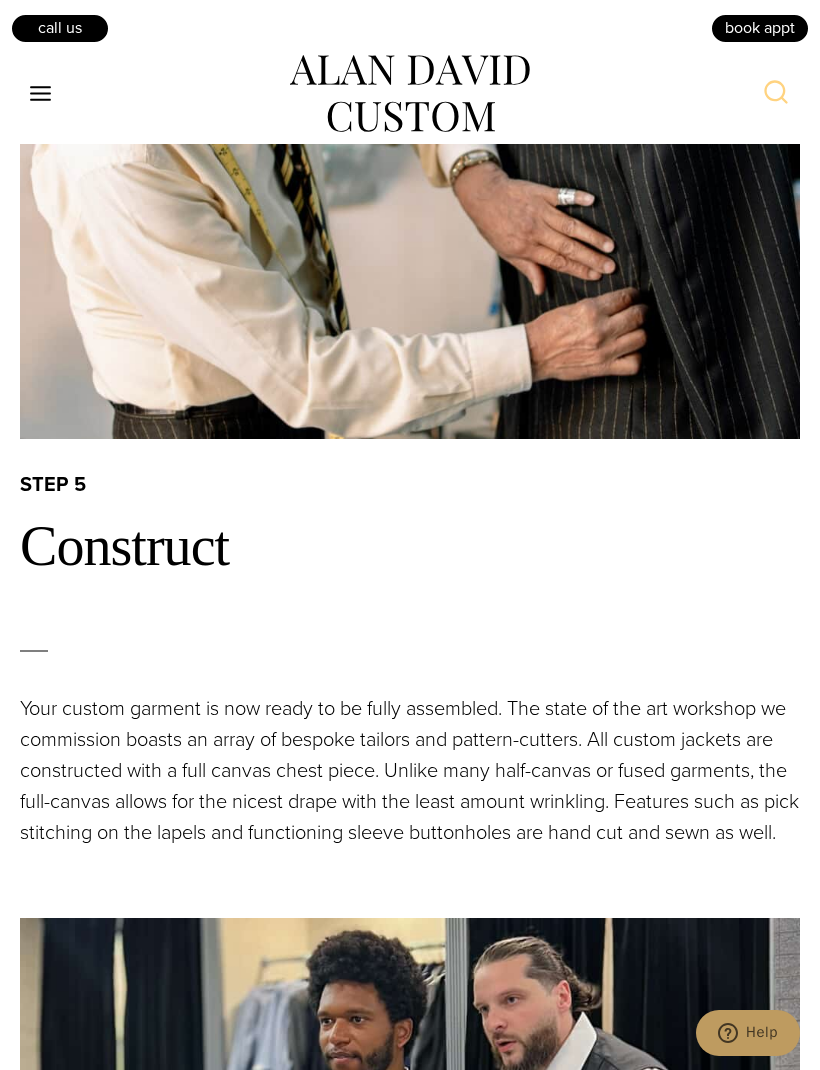 click on "Toggle Menu" 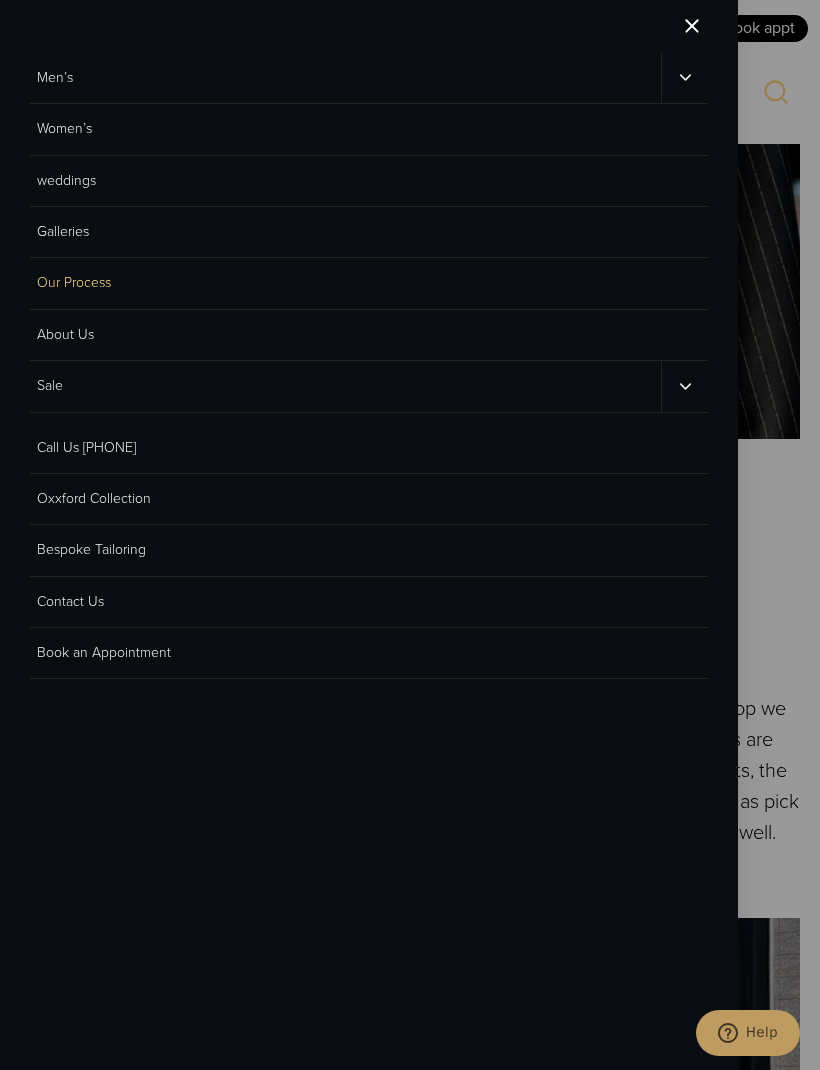 click on "Toggle child menu" at bounding box center [684, 78] 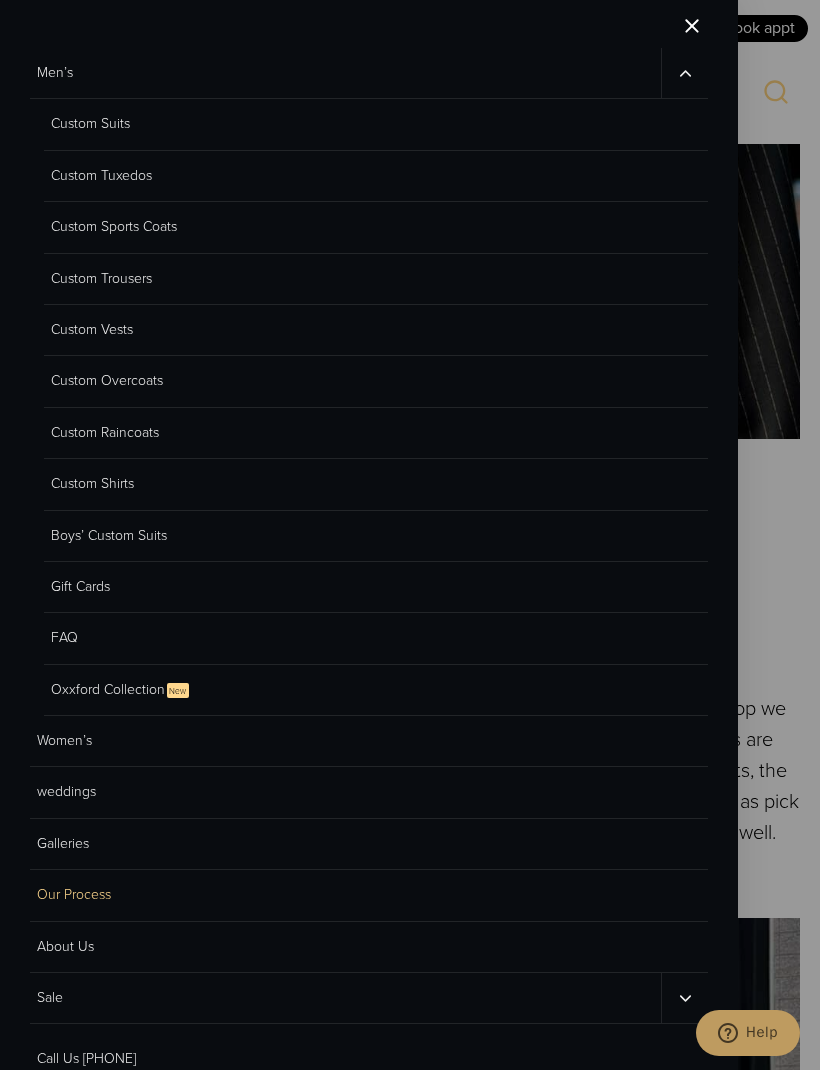 scroll, scrollTop: 0, scrollLeft: 0, axis: both 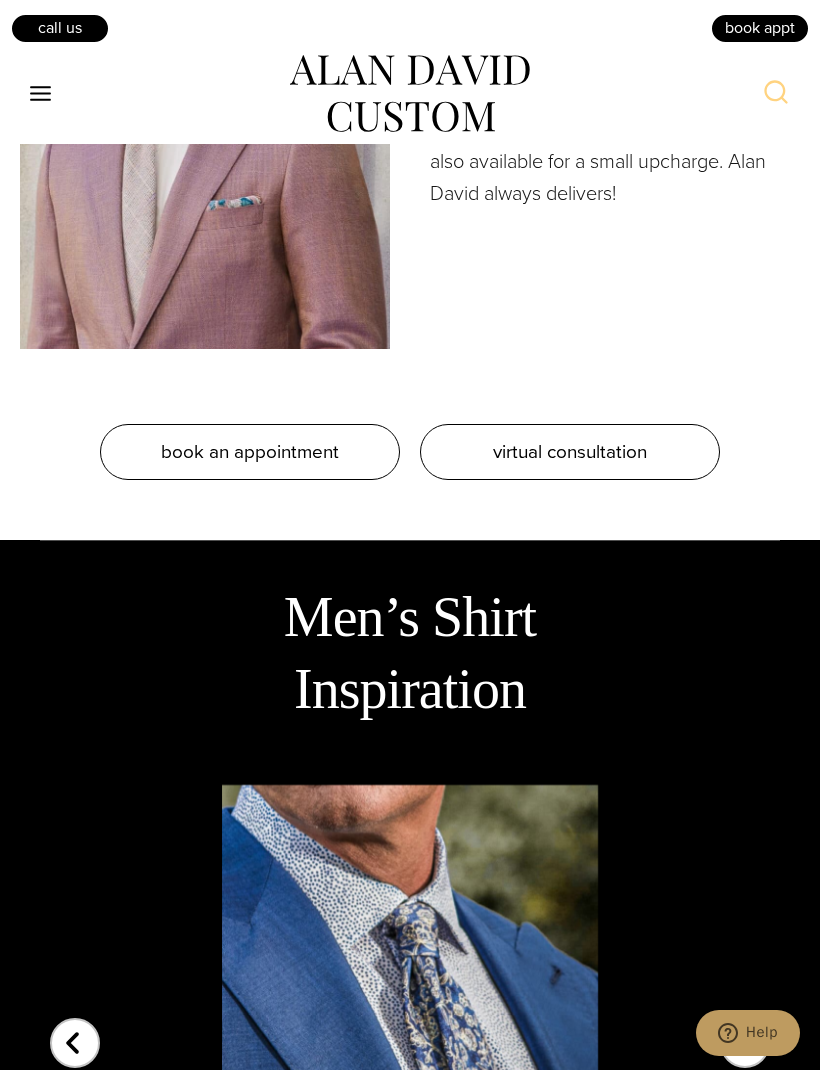 click on "book an appointment" at bounding box center [250, 452] 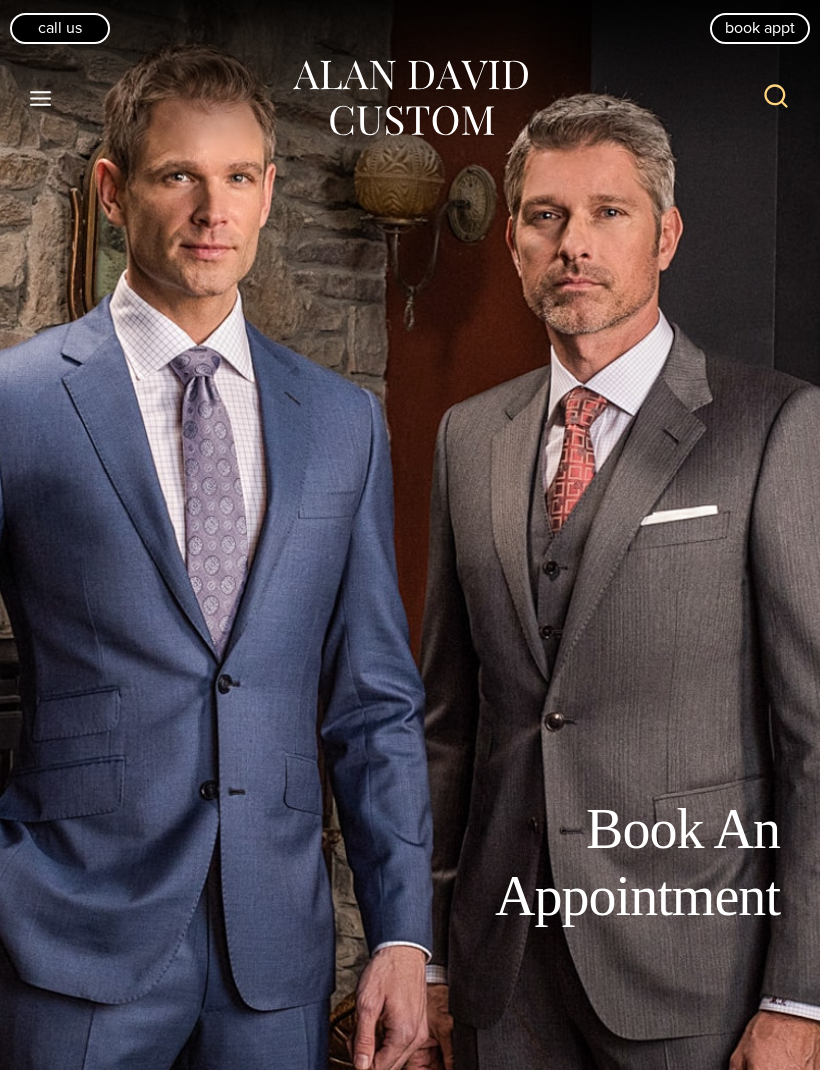 scroll, scrollTop: 0, scrollLeft: 0, axis: both 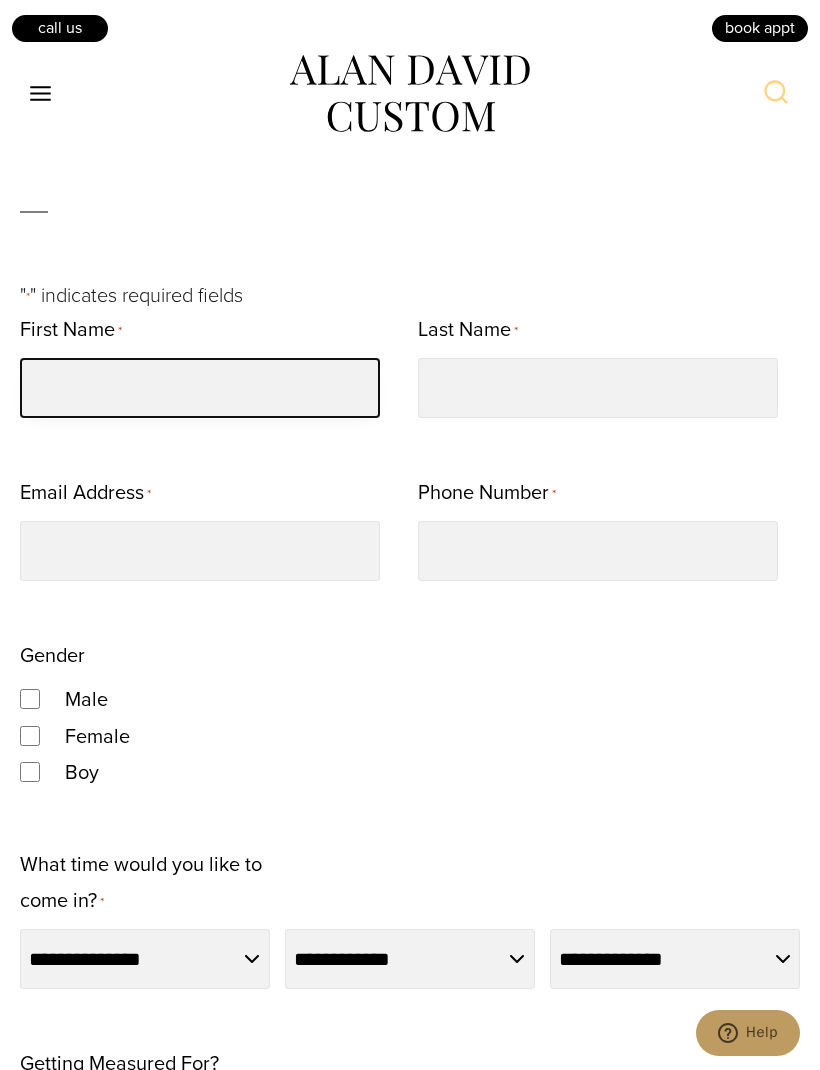 click on "First Name *" at bounding box center [200, 388] 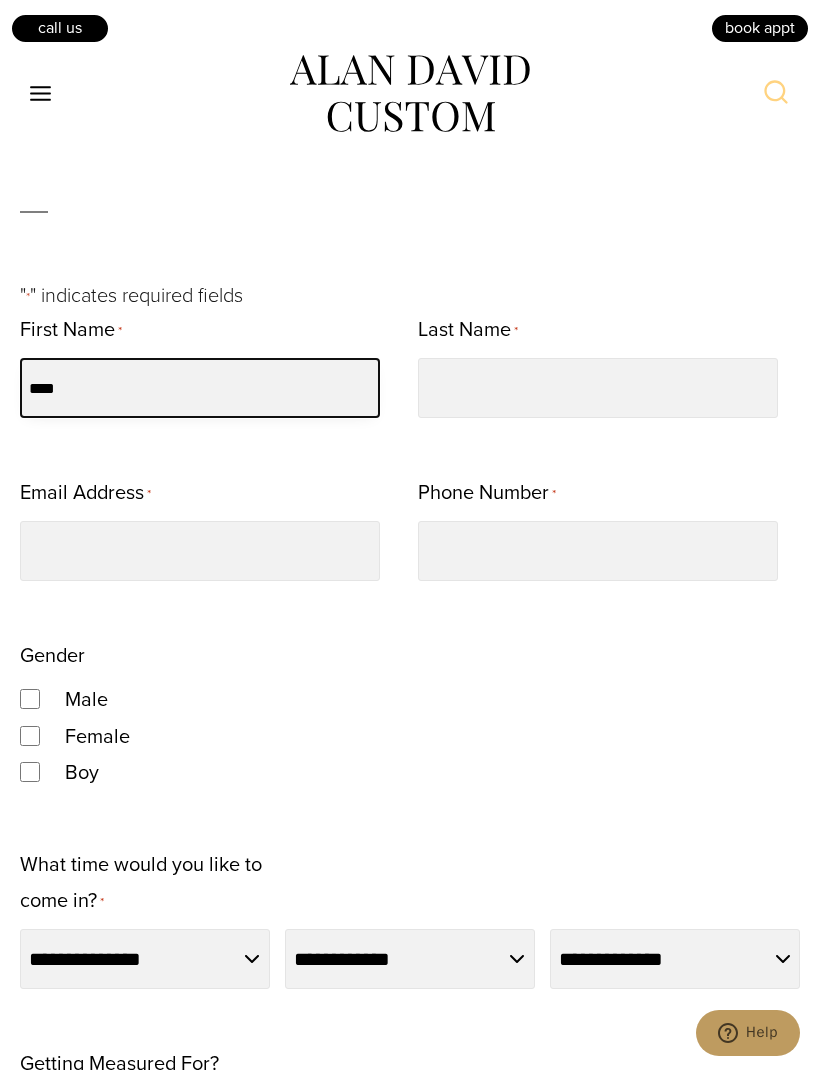 type on "****" 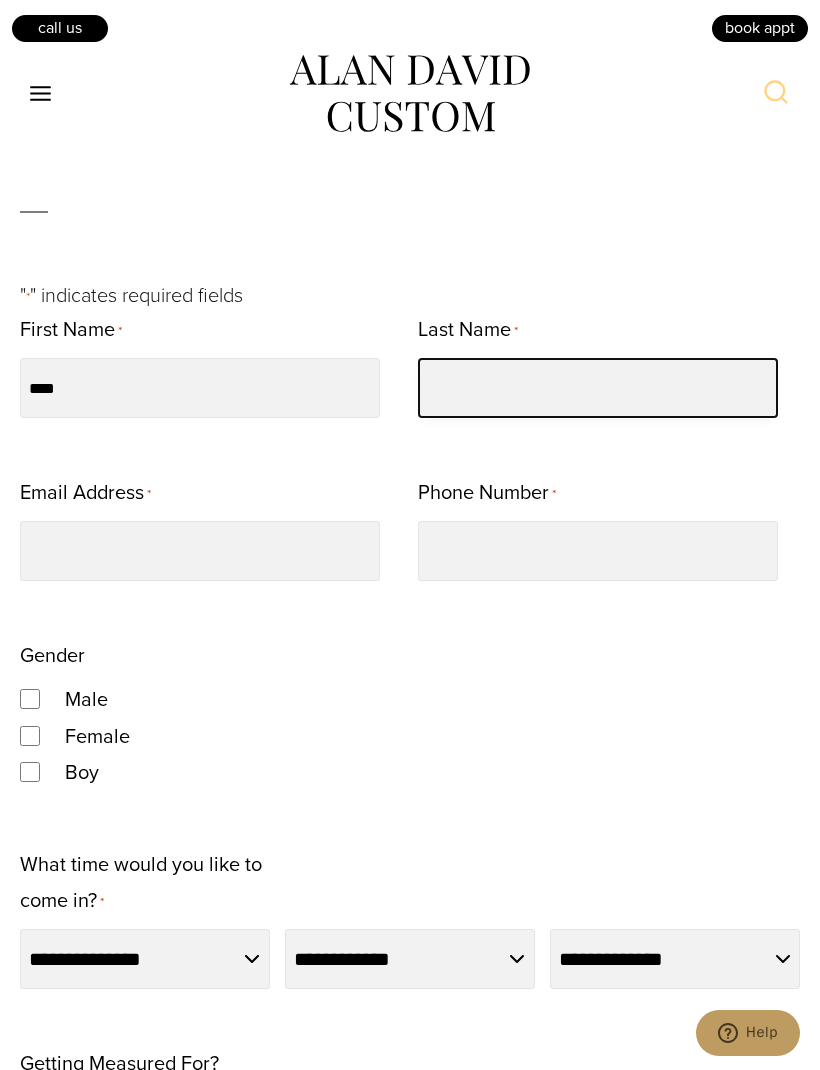 click on "Last Name *" at bounding box center (598, 388) 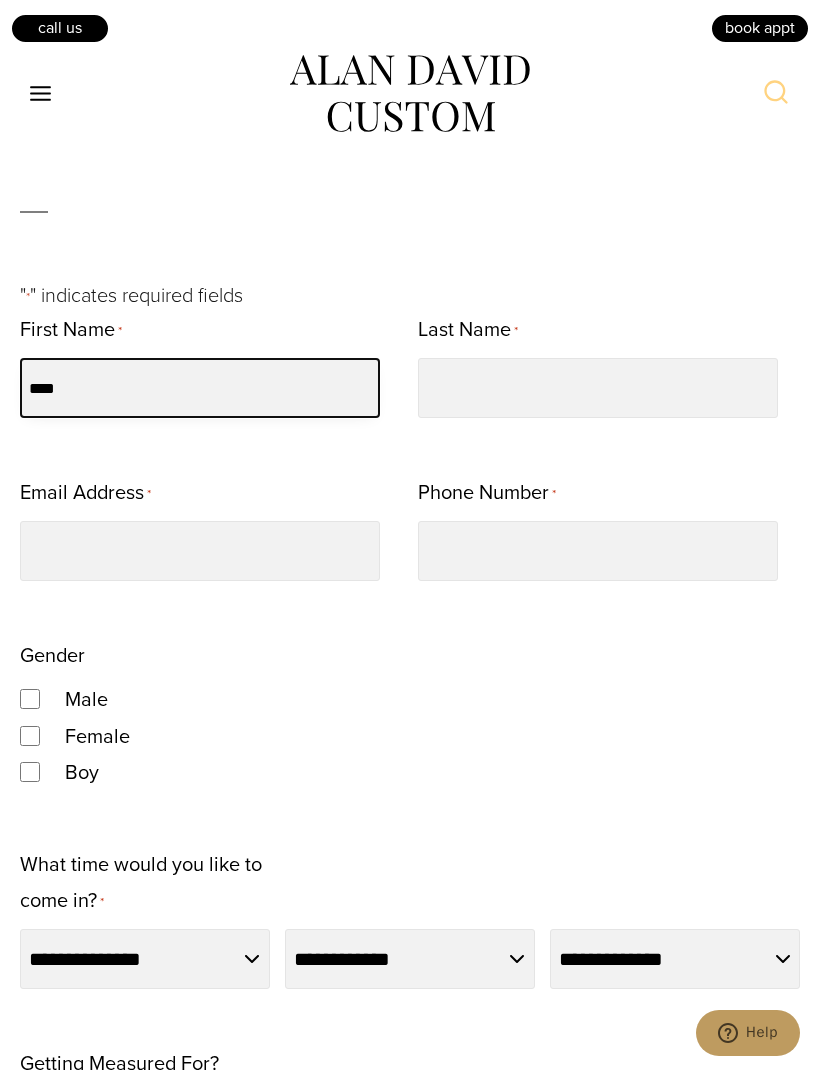 click on "****" at bounding box center (200, 388) 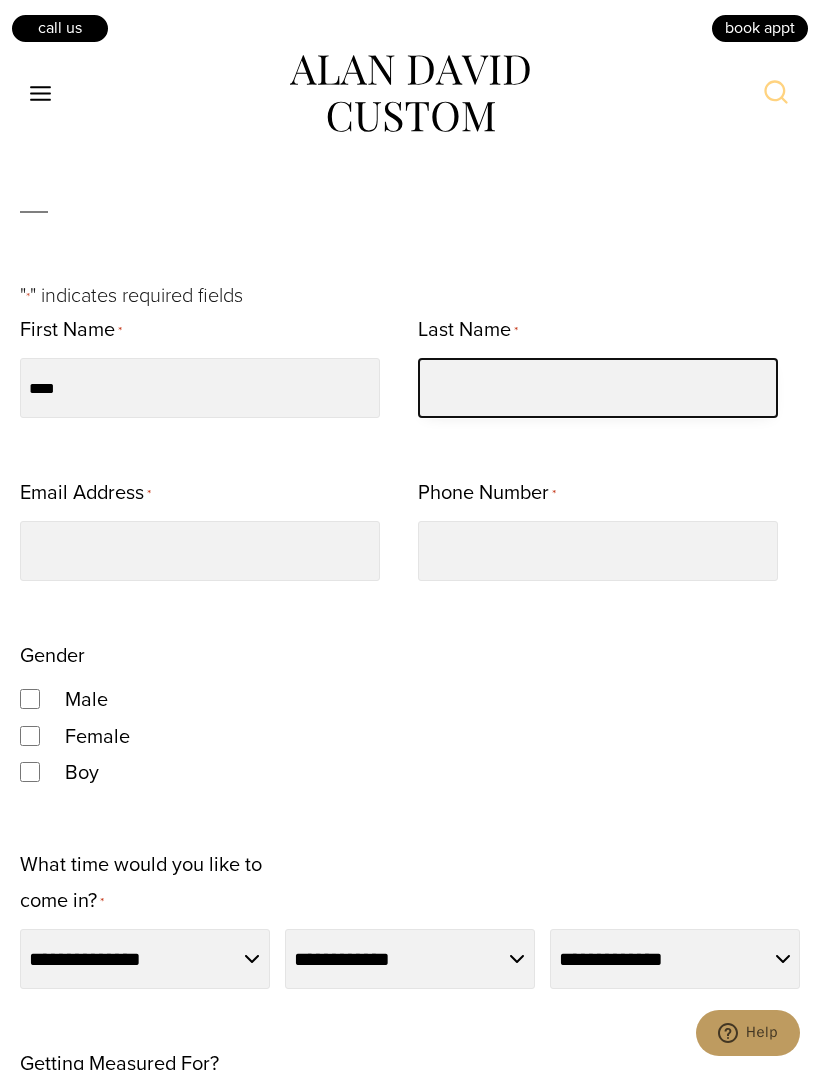click on "Last Name *" at bounding box center [598, 388] 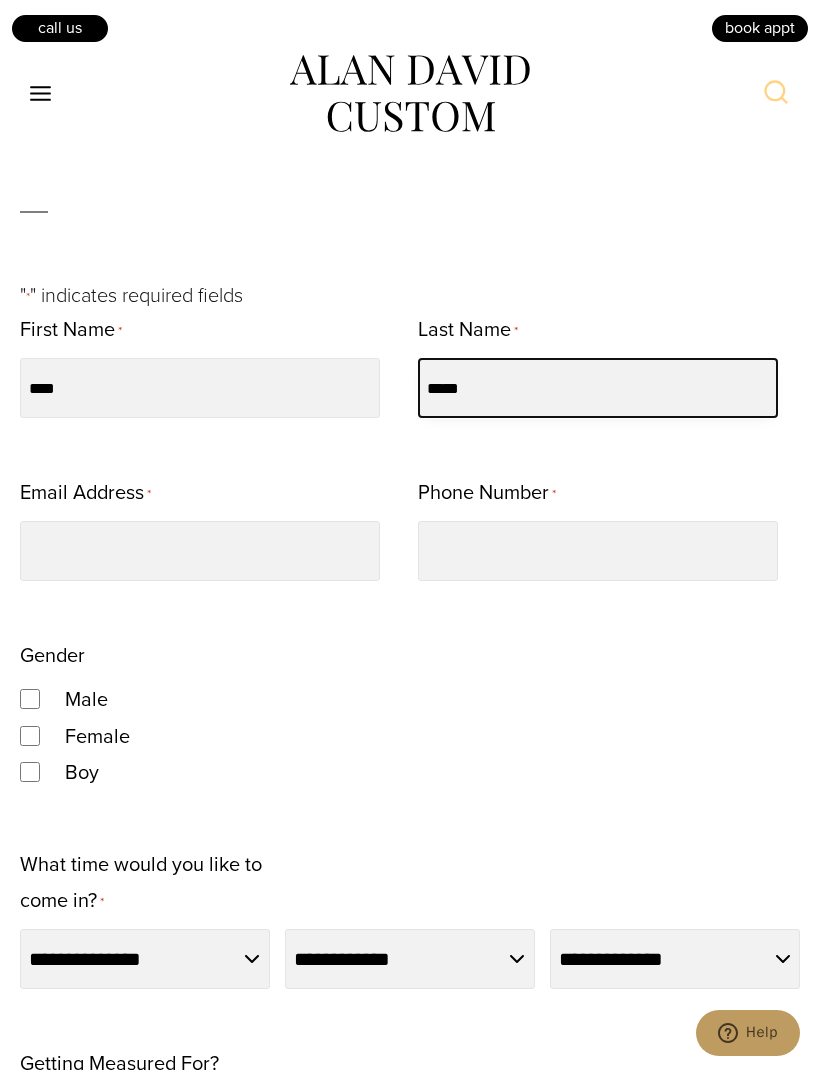 type on "*****" 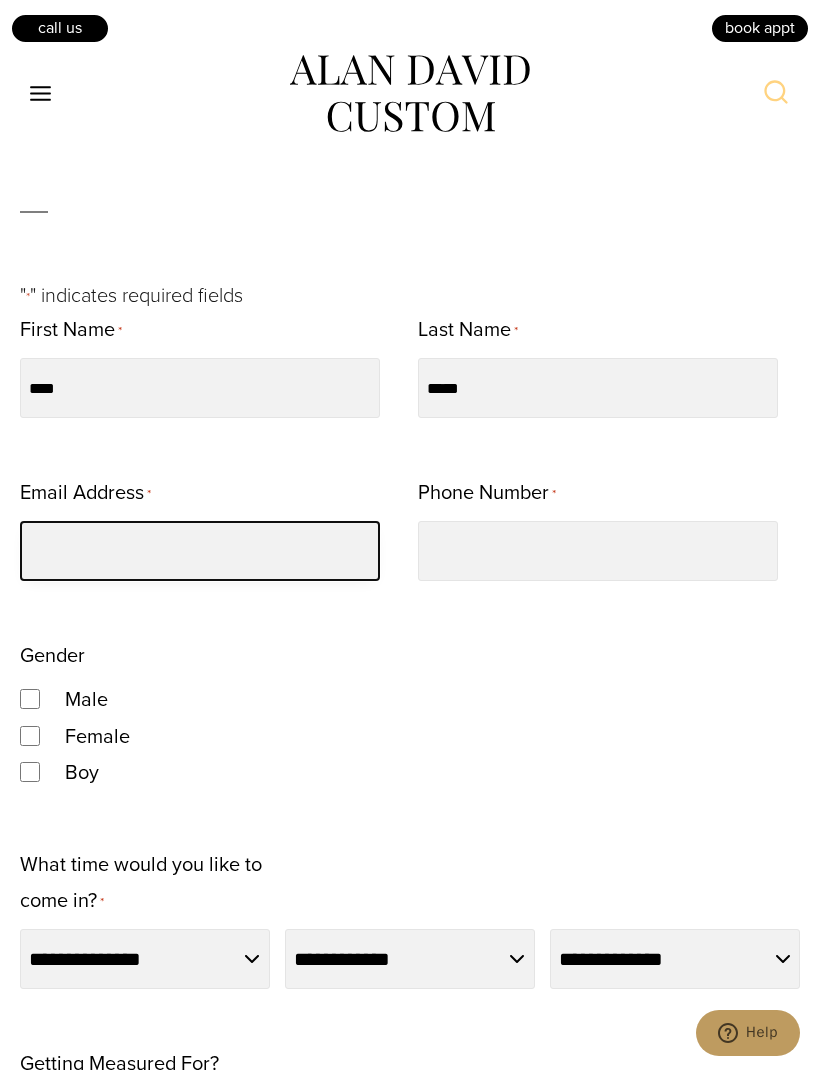 click on "Email Address *" at bounding box center [200, 551] 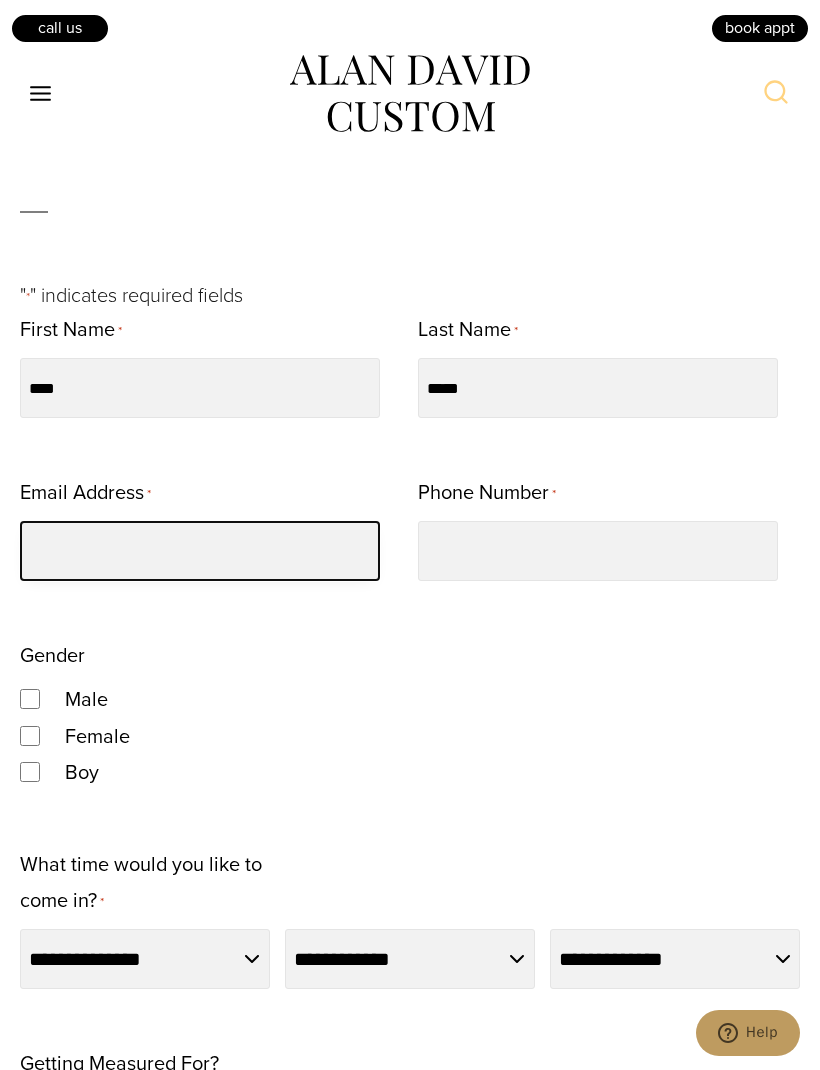 type on "**********" 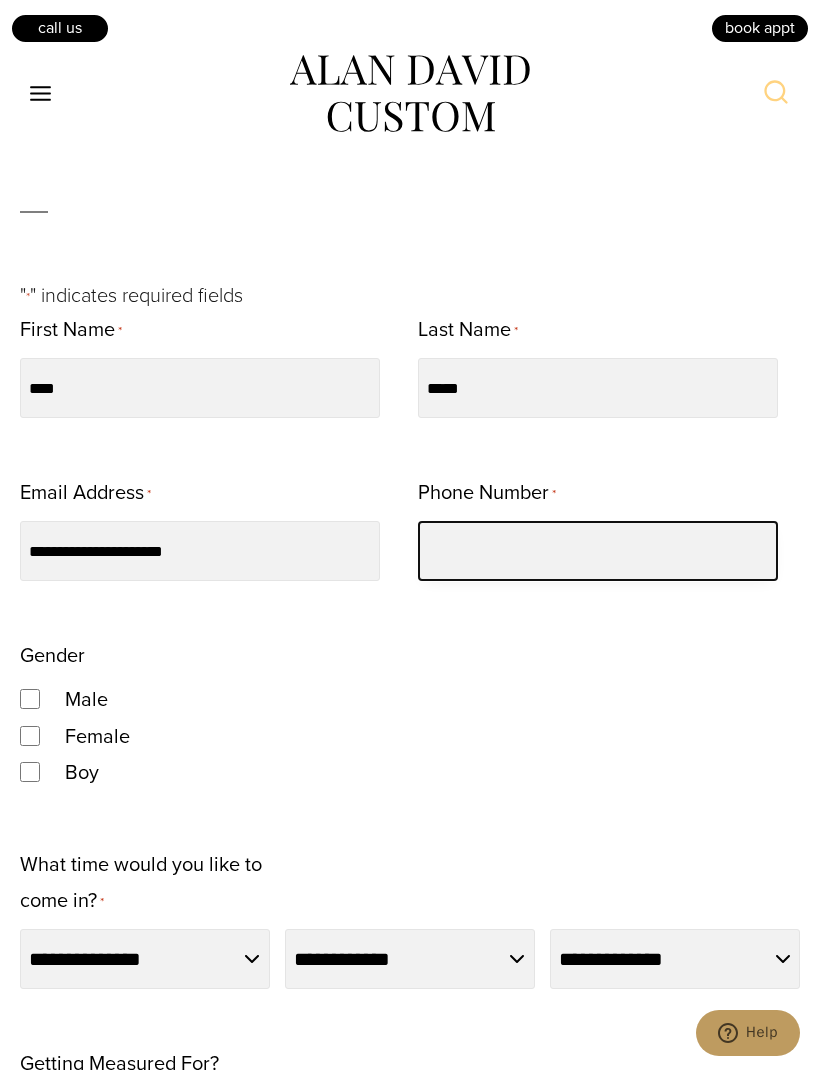 type on "**********" 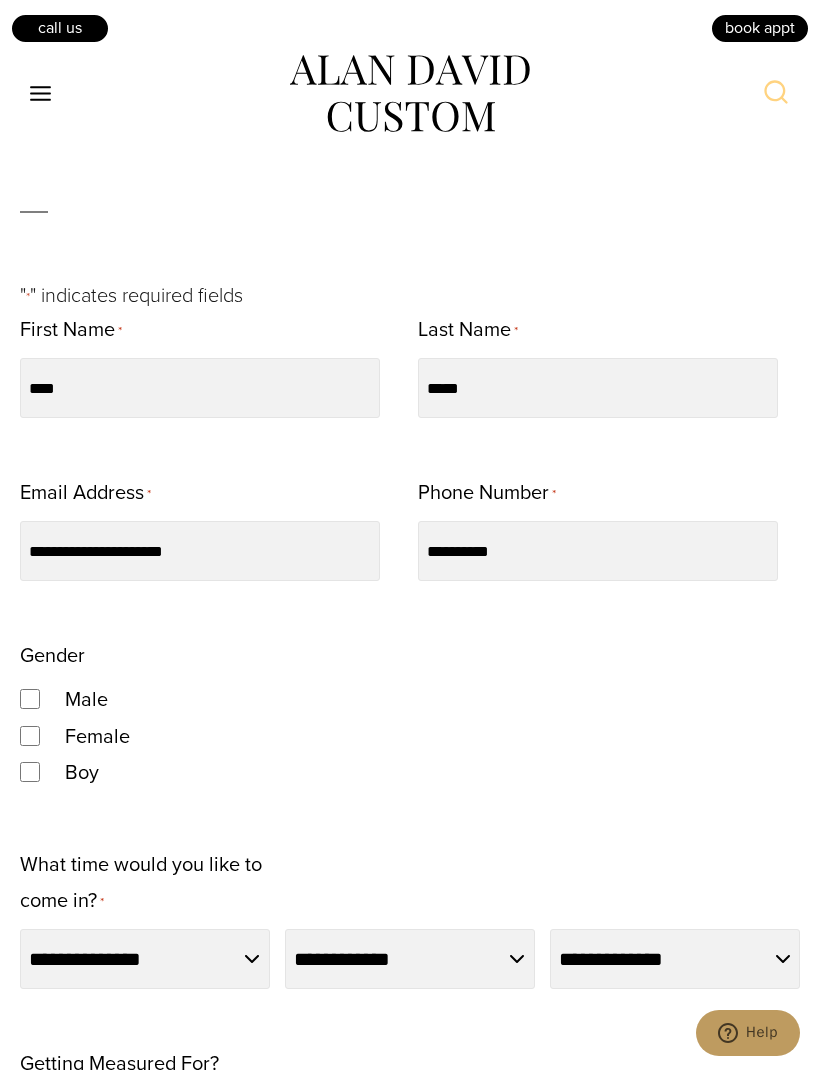 type on "**********" 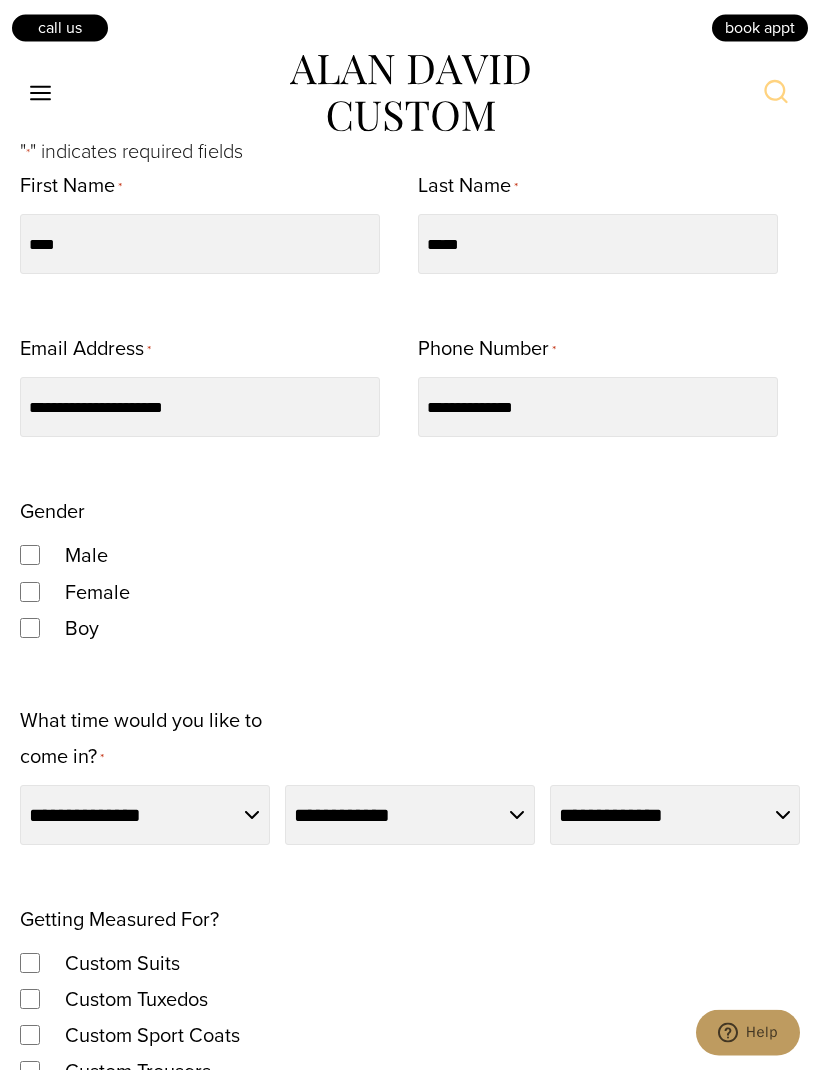 scroll, scrollTop: 1201, scrollLeft: 0, axis: vertical 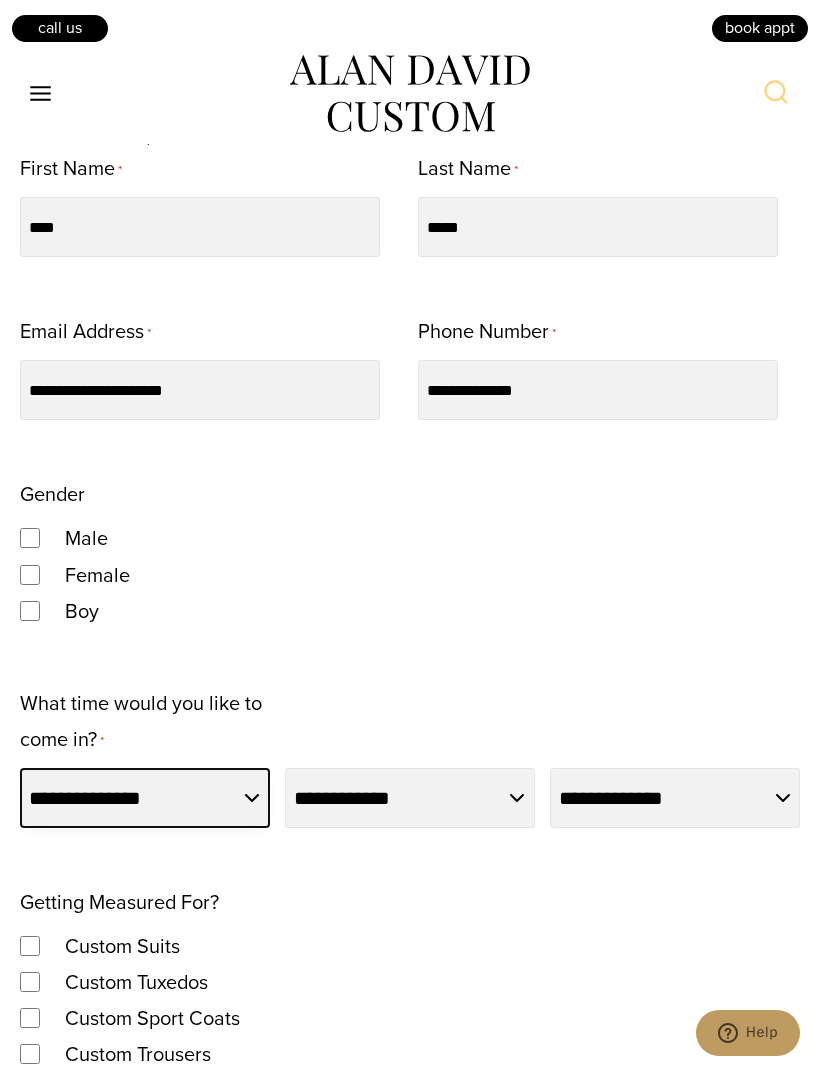 click on "**********" at bounding box center [145, 798] 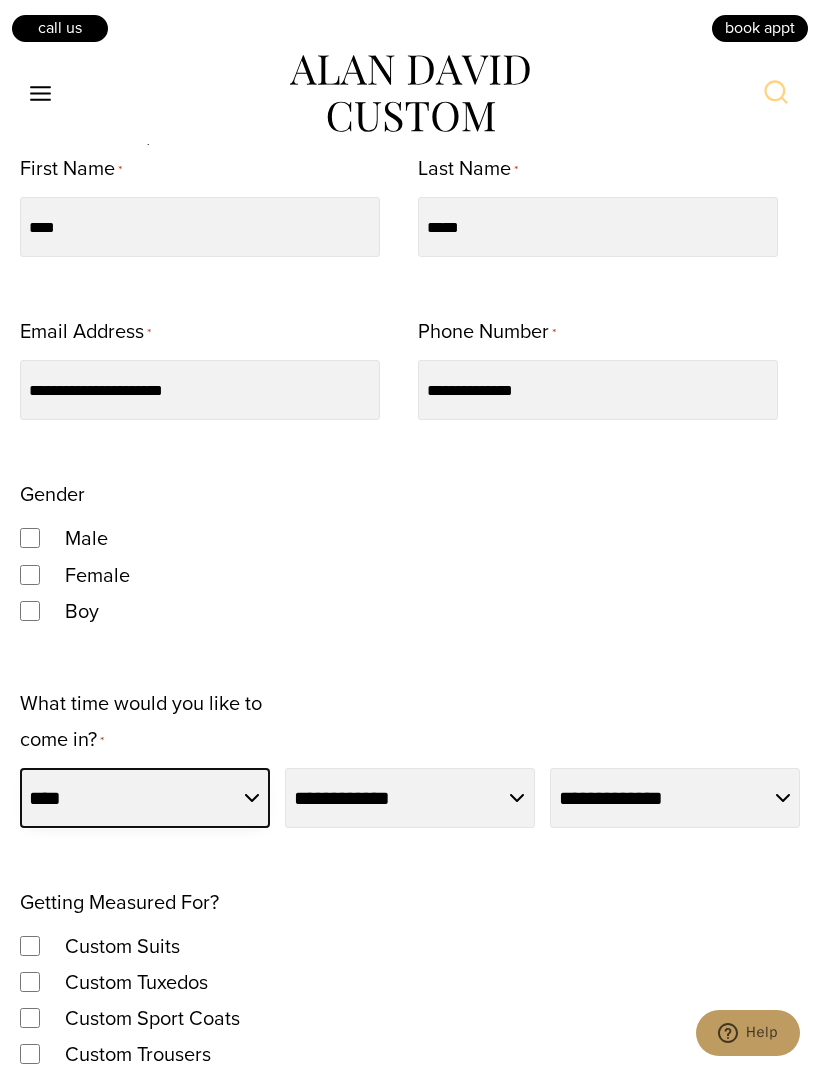 click on "**********" at bounding box center (145, 798) 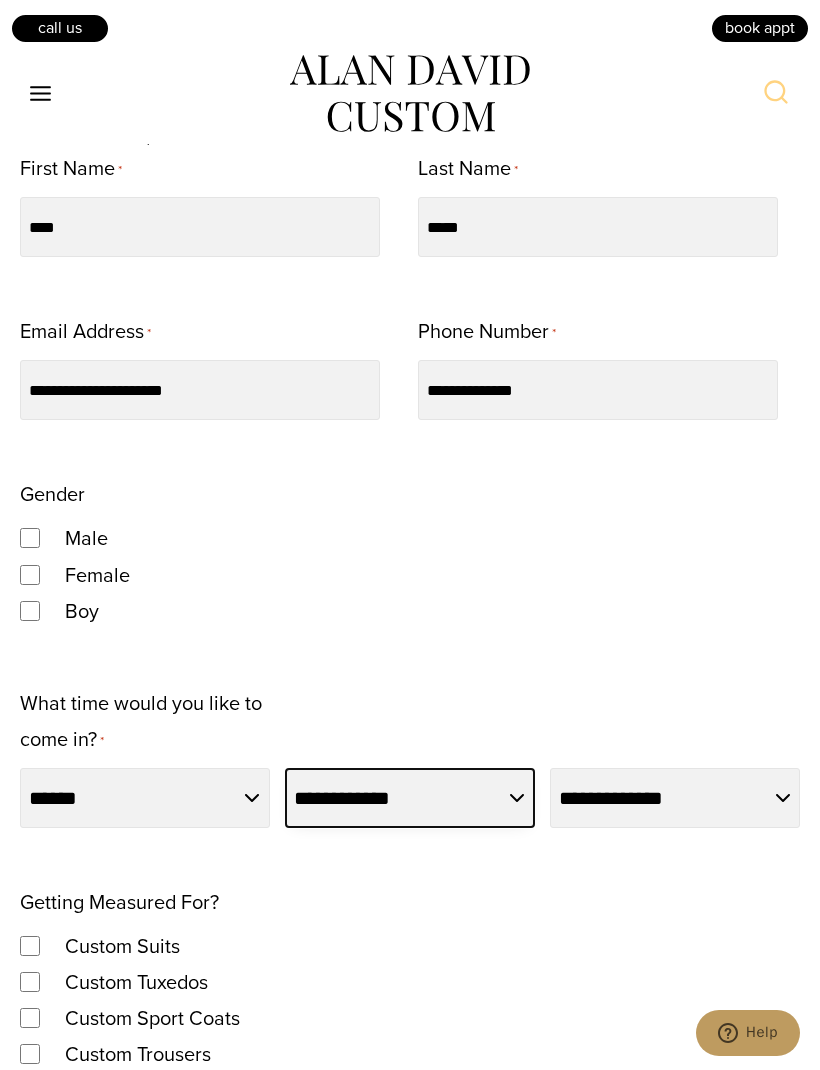click on "**********" at bounding box center (410, 798) 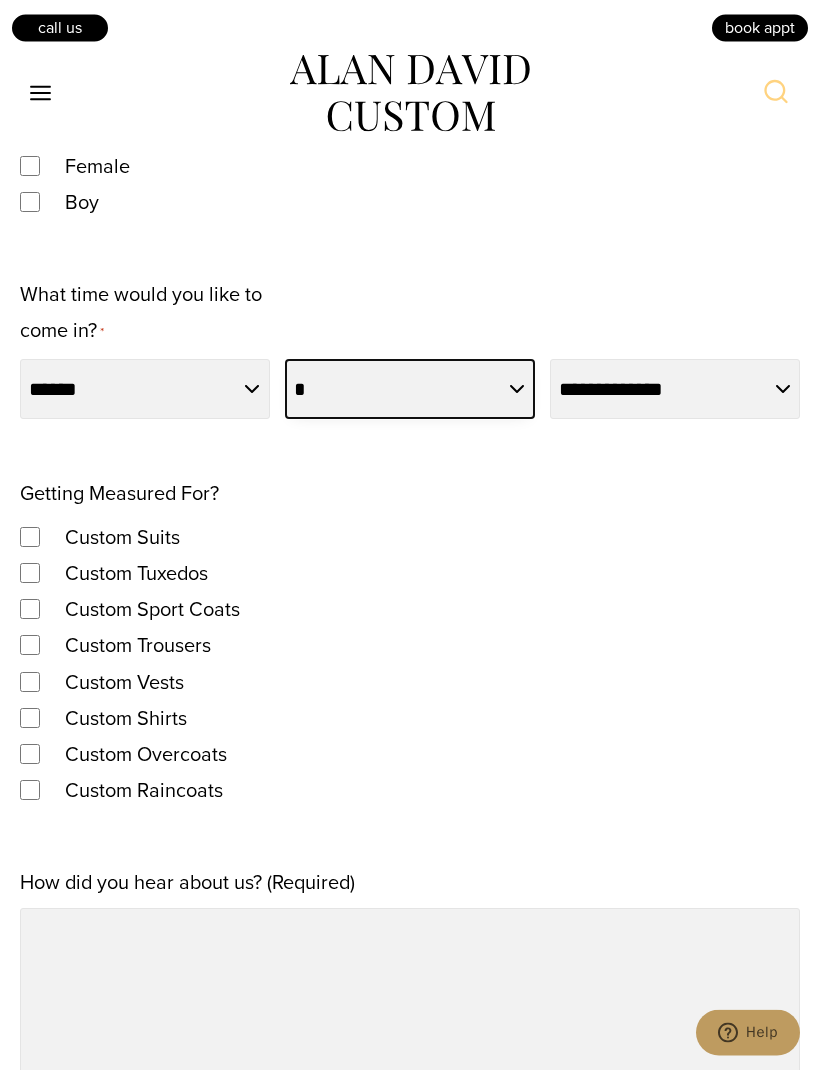 scroll, scrollTop: 1609, scrollLeft: 0, axis: vertical 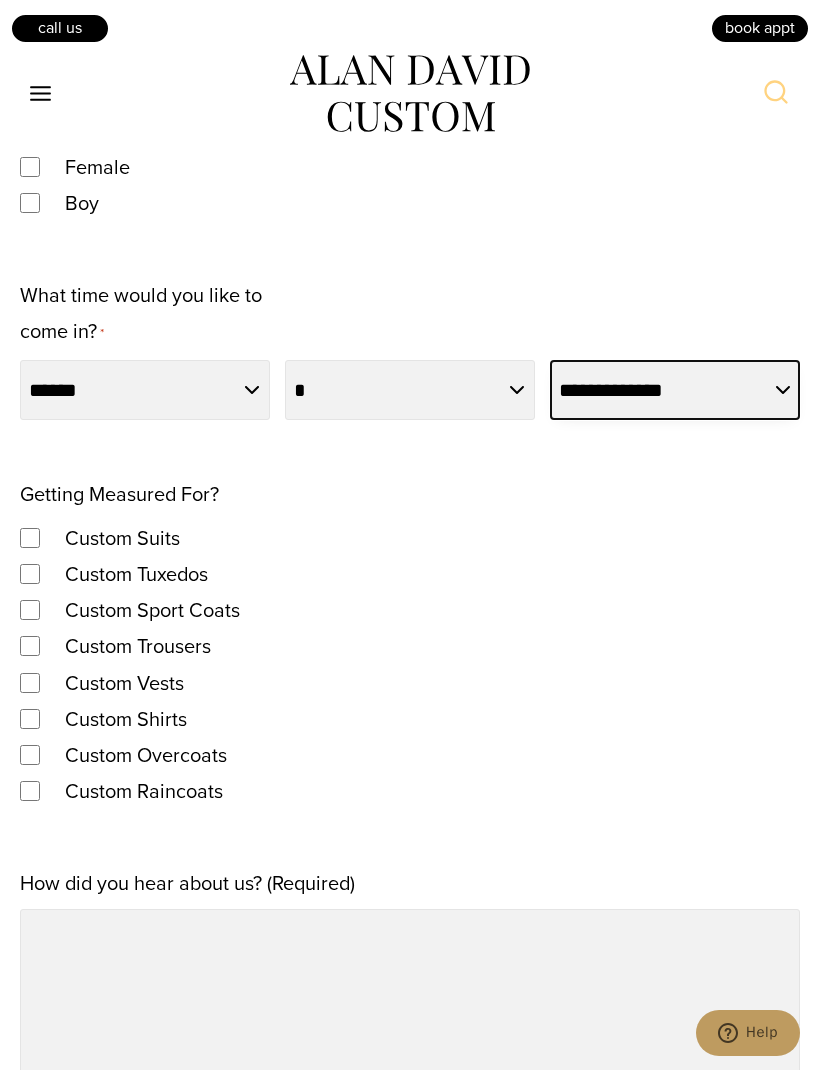 click on "**********" at bounding box center (675, 390) 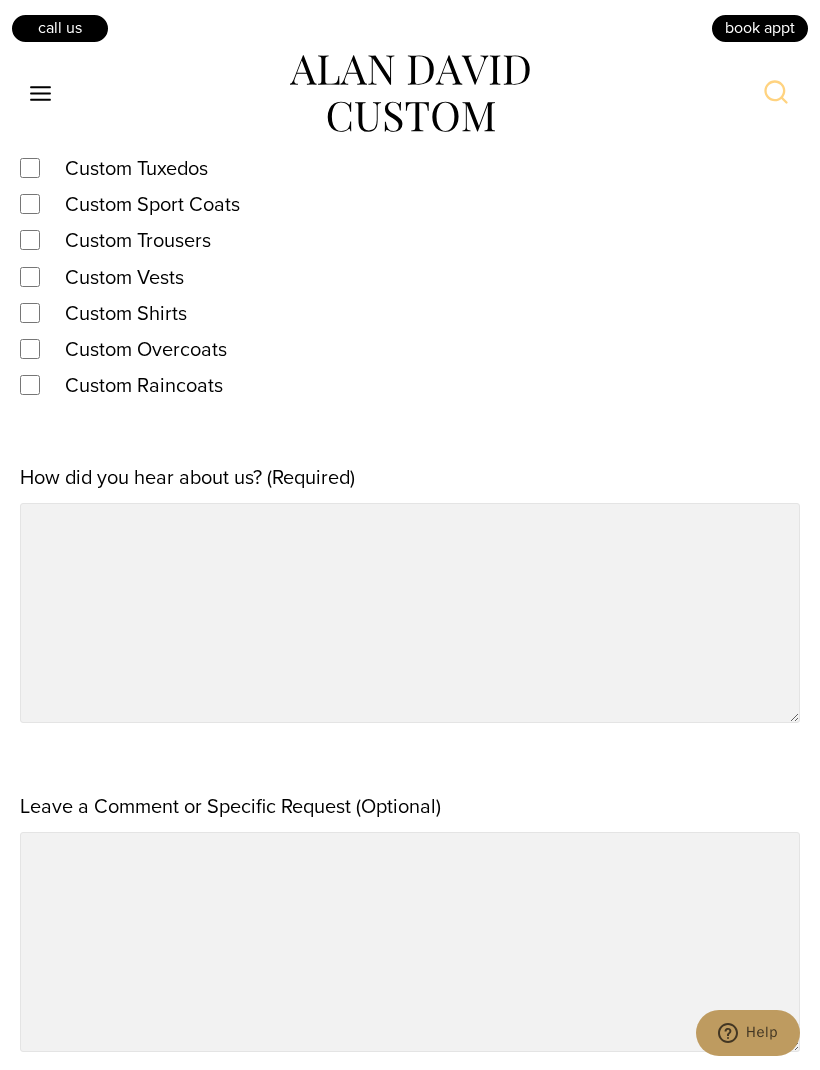 scroll, scrollTop: 2025, scrollLeft: 0, axis: vertical 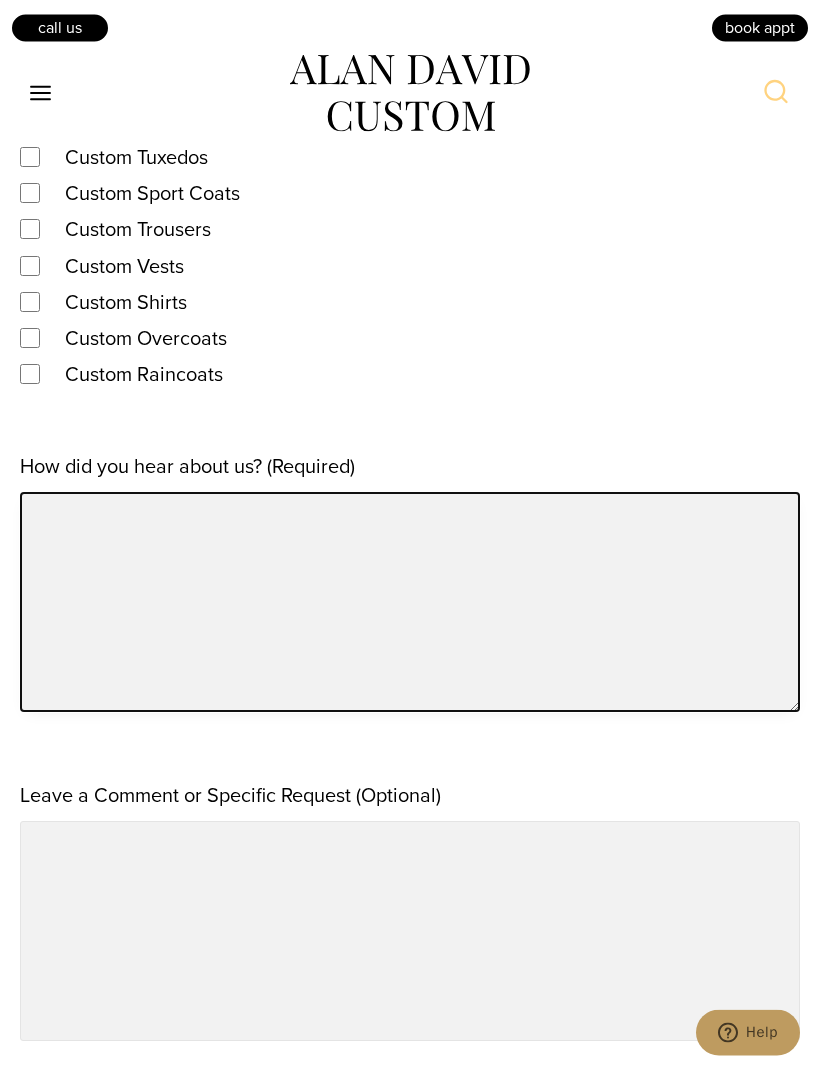 click on "How did you hear about us? (Required)" at bounding box center (410, 603) 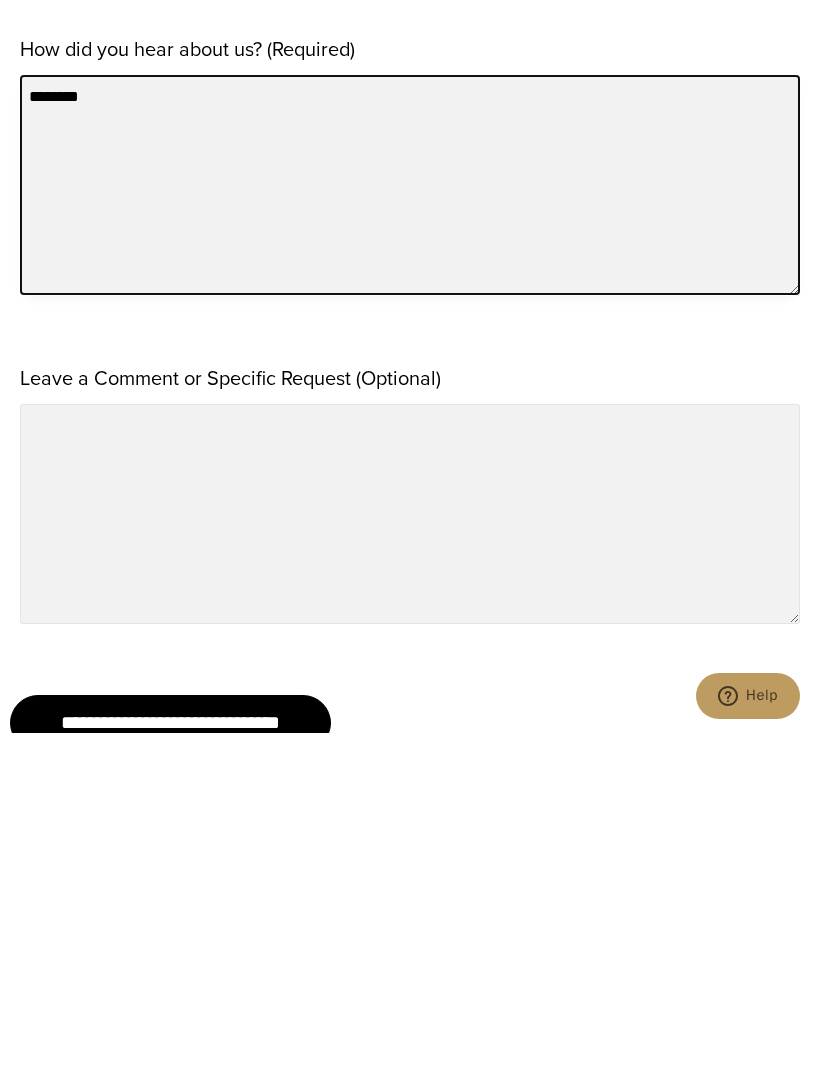 scroll, scrollTop: 2120, scrollLeft: 0, axis: vertical 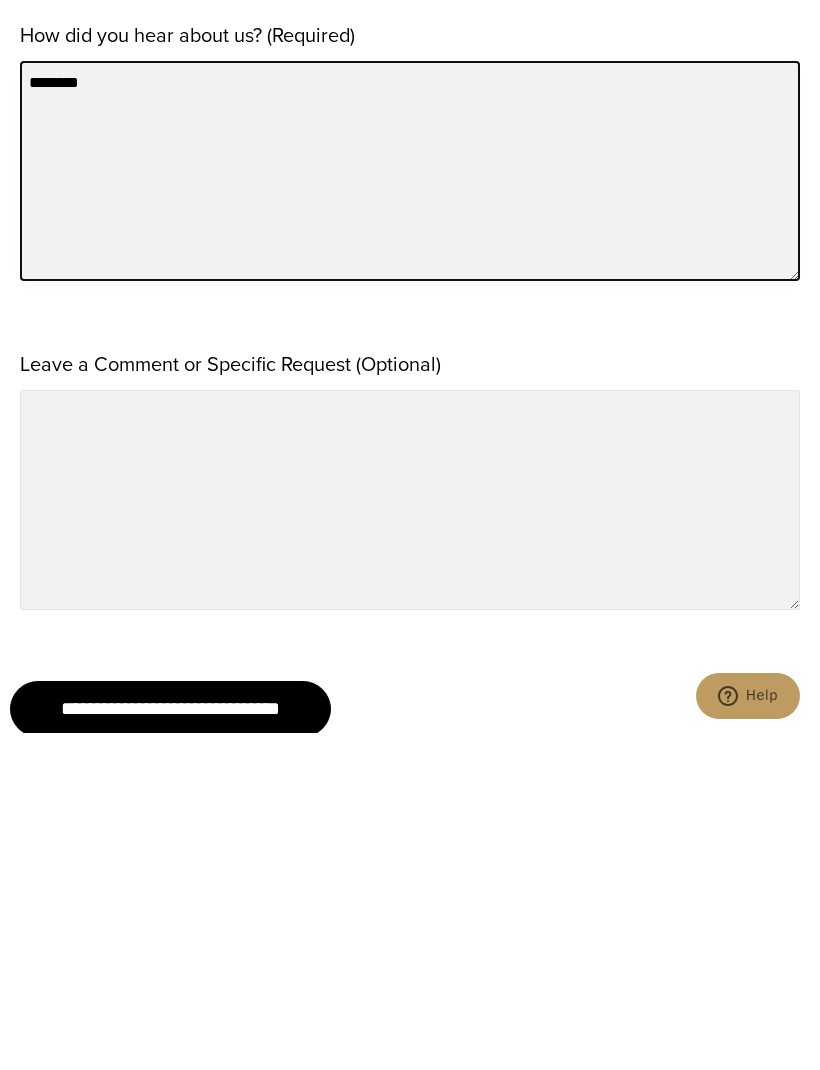 type on "********" 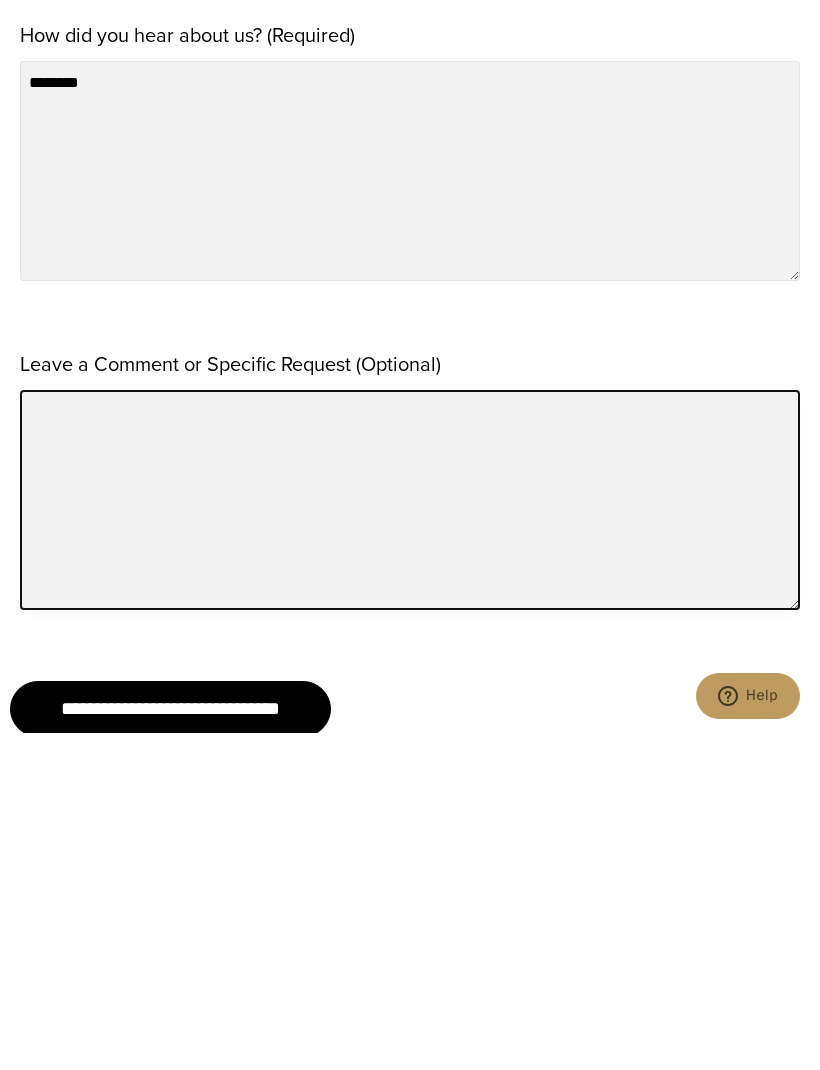 click on "Leave a Comment or Specific Request (Optional)" at bounding box center [410, 837] 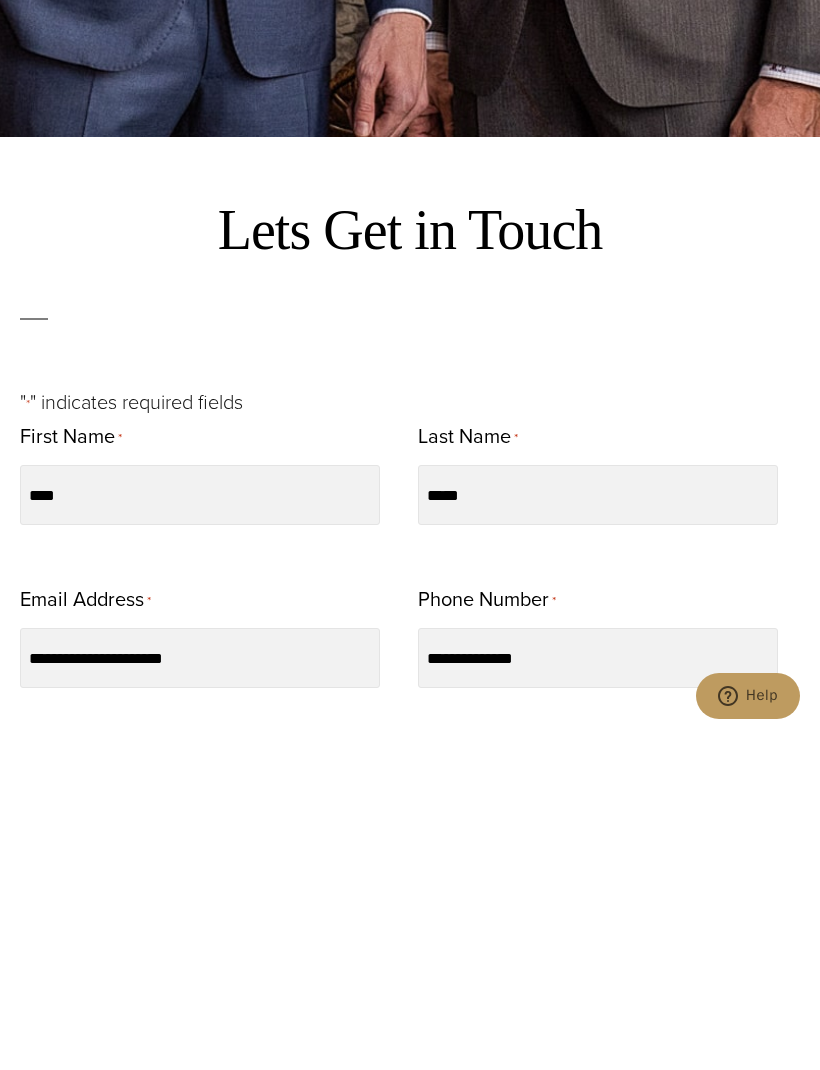 scroll, scrollTop: 640, scrollLeft: 0, axis: vertical 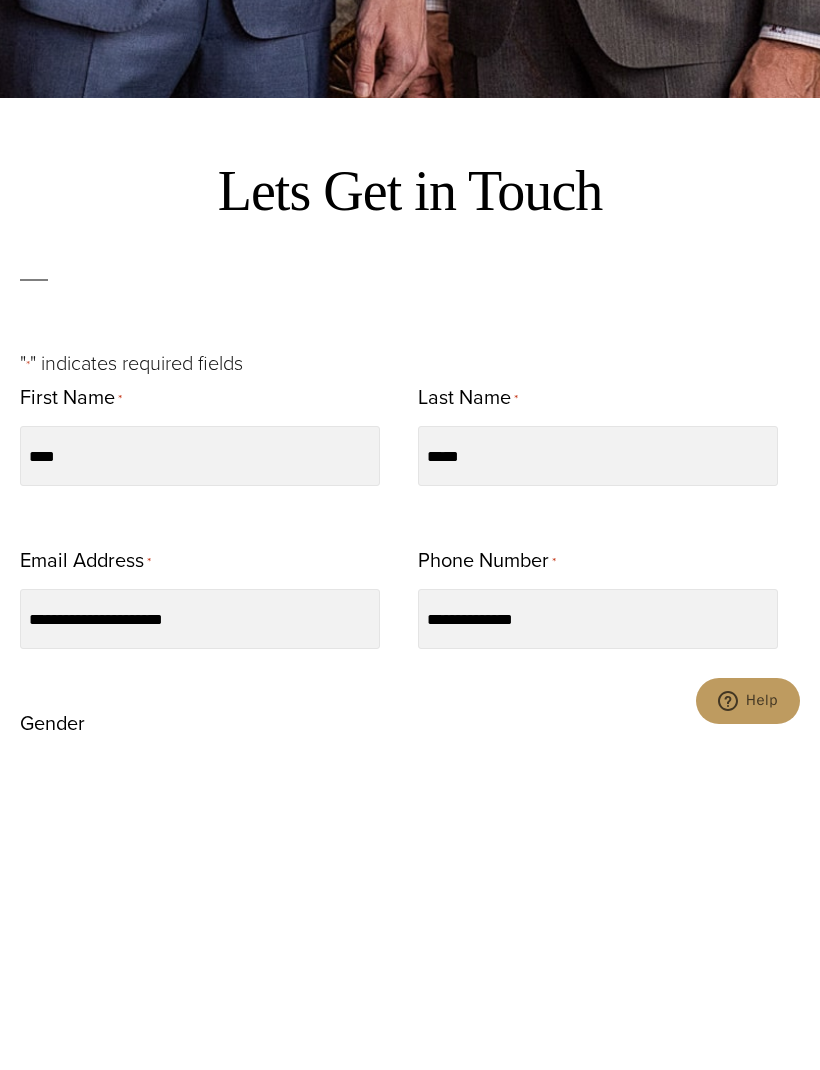 type on "**********" 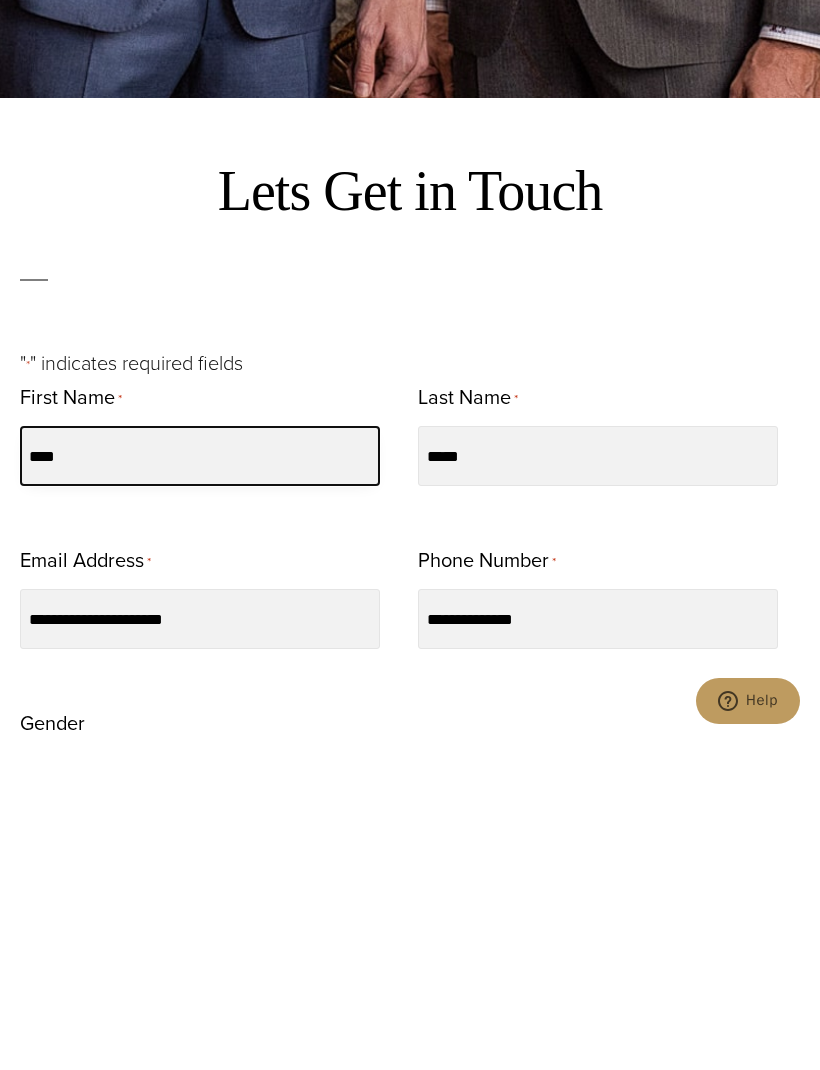 click on "****" at bounding box center [200, 788] 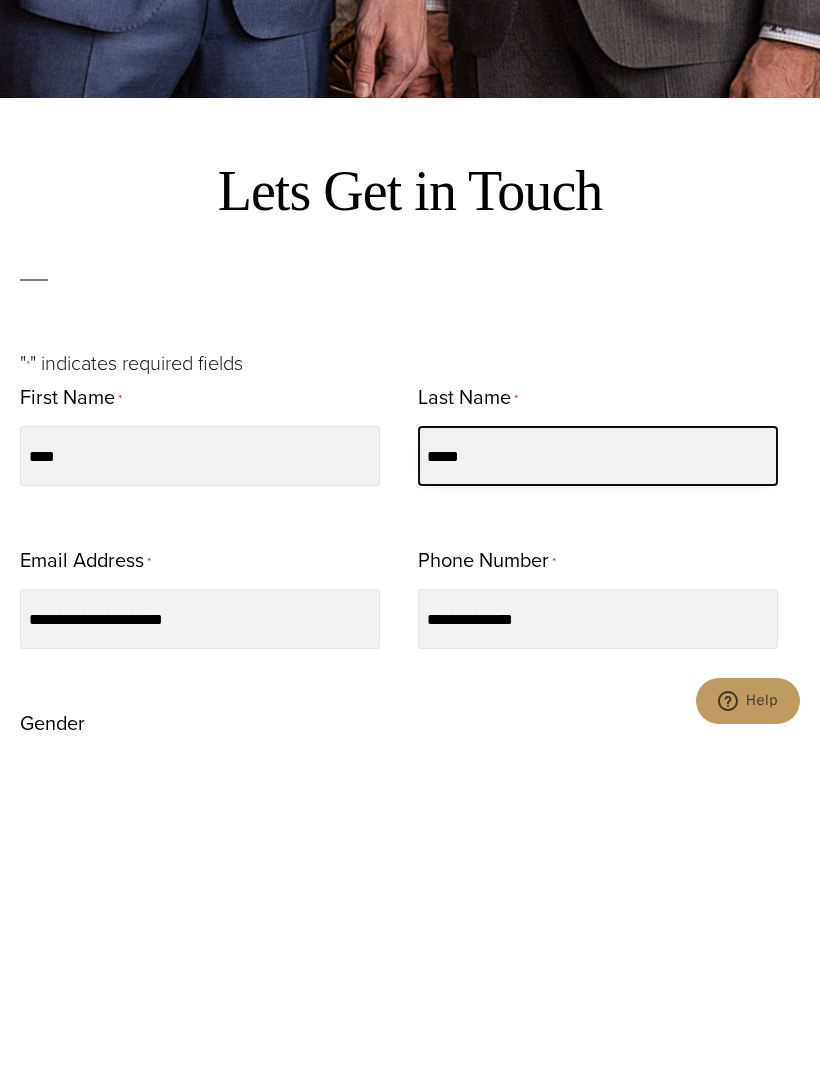 click on "*****" at bounding box center [598, 788] 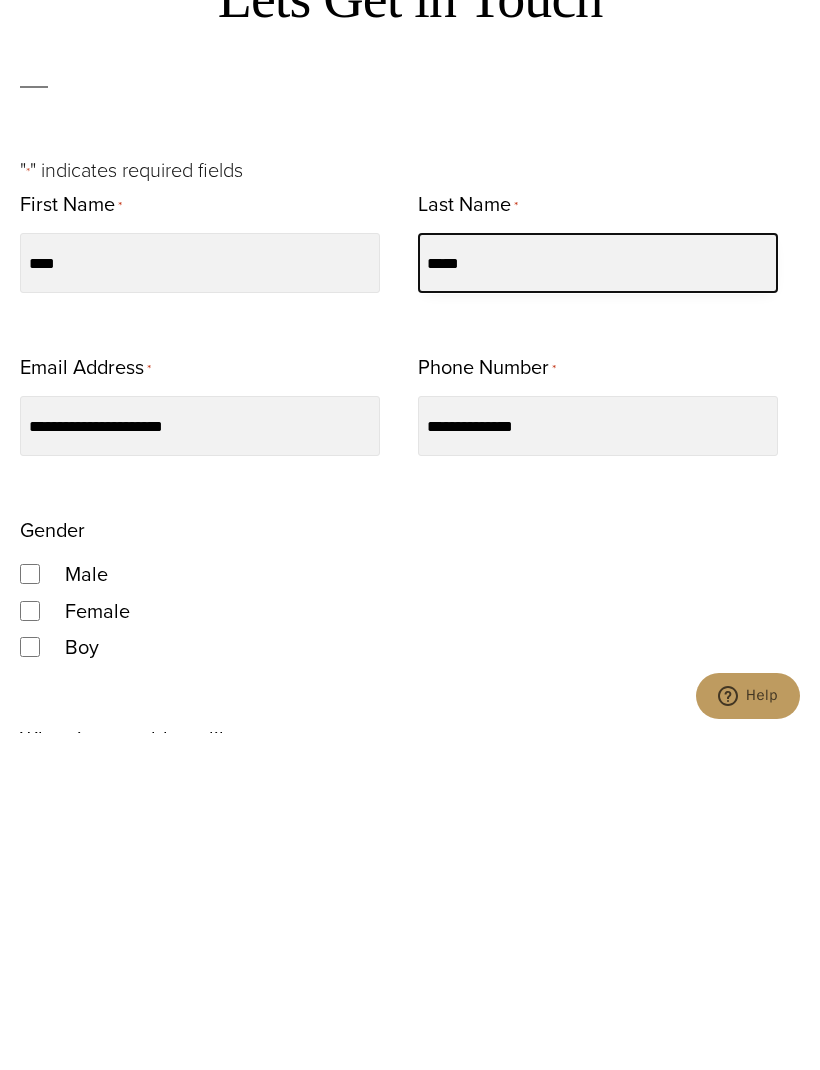 scroll, scrollTop: 833, scrollLeft: 0, axis: vertical 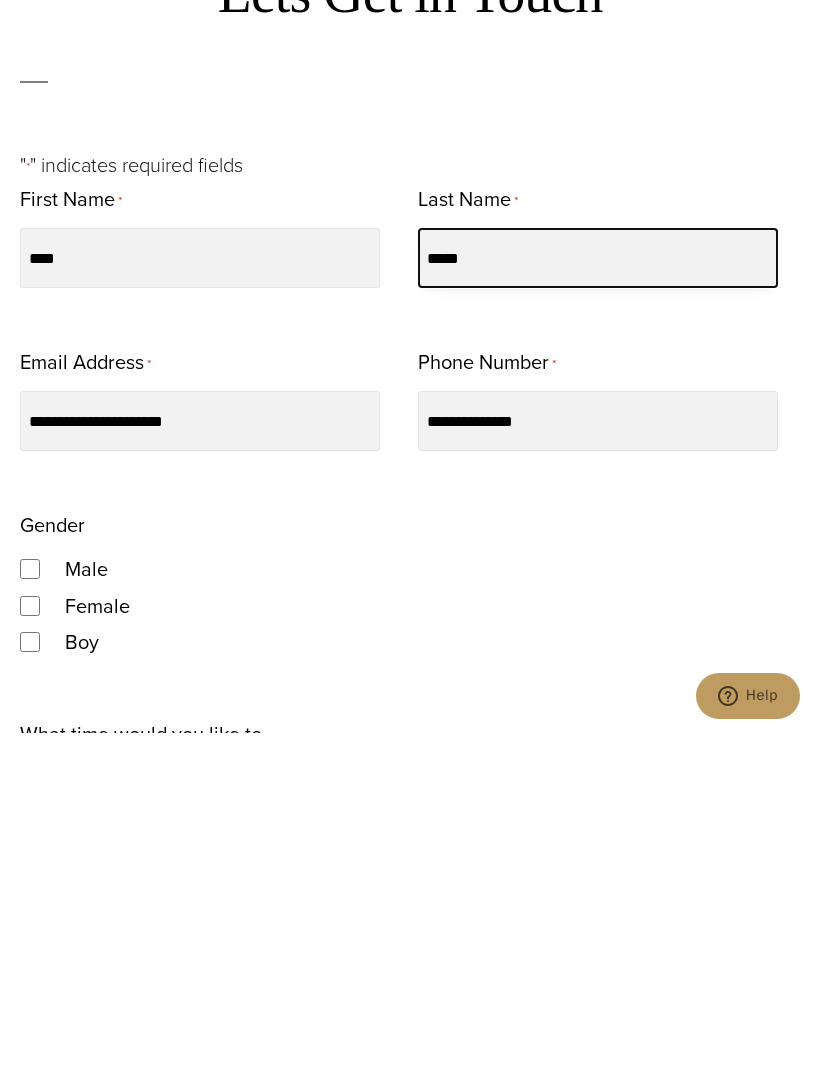 type on "*****" 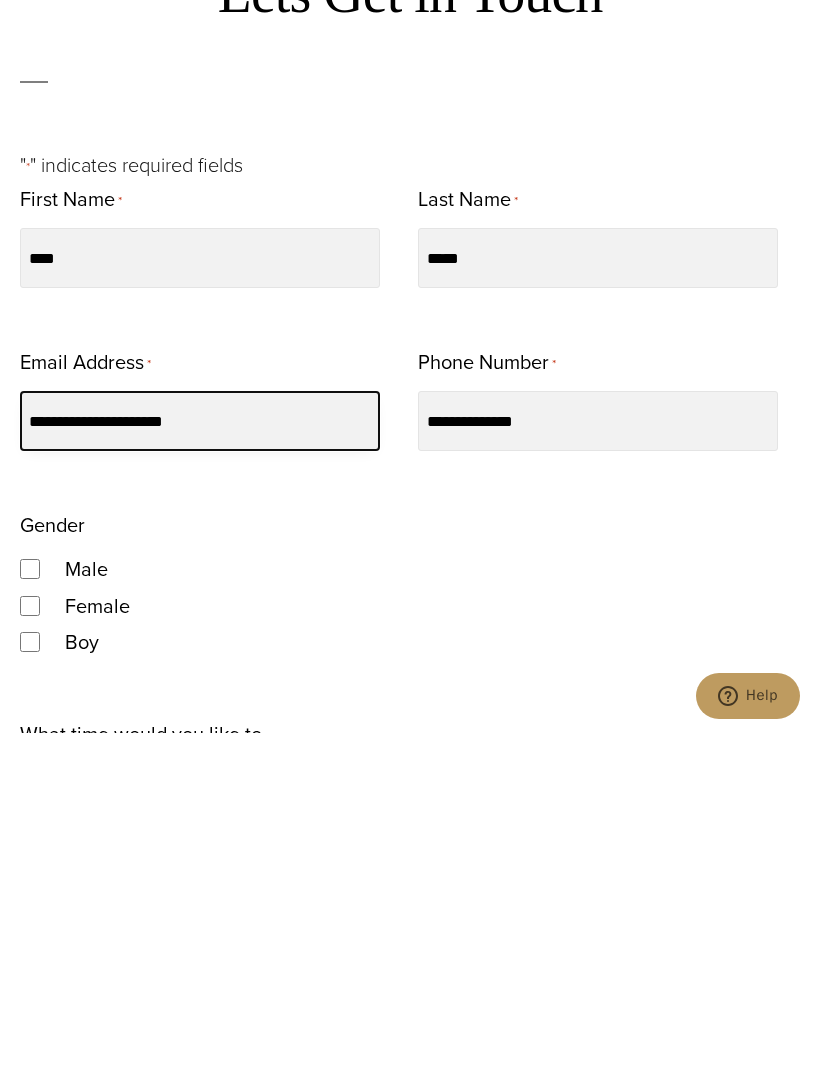click on "**********" at bounding box center [200, 758] 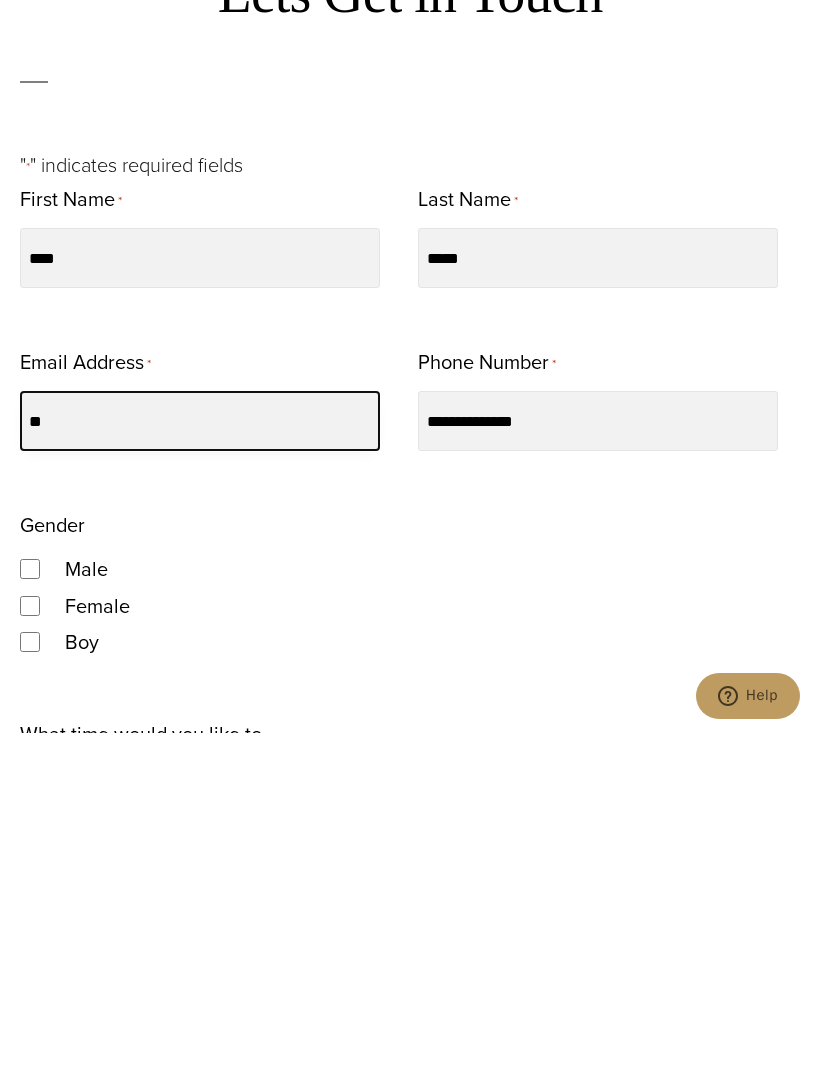 type on "*" 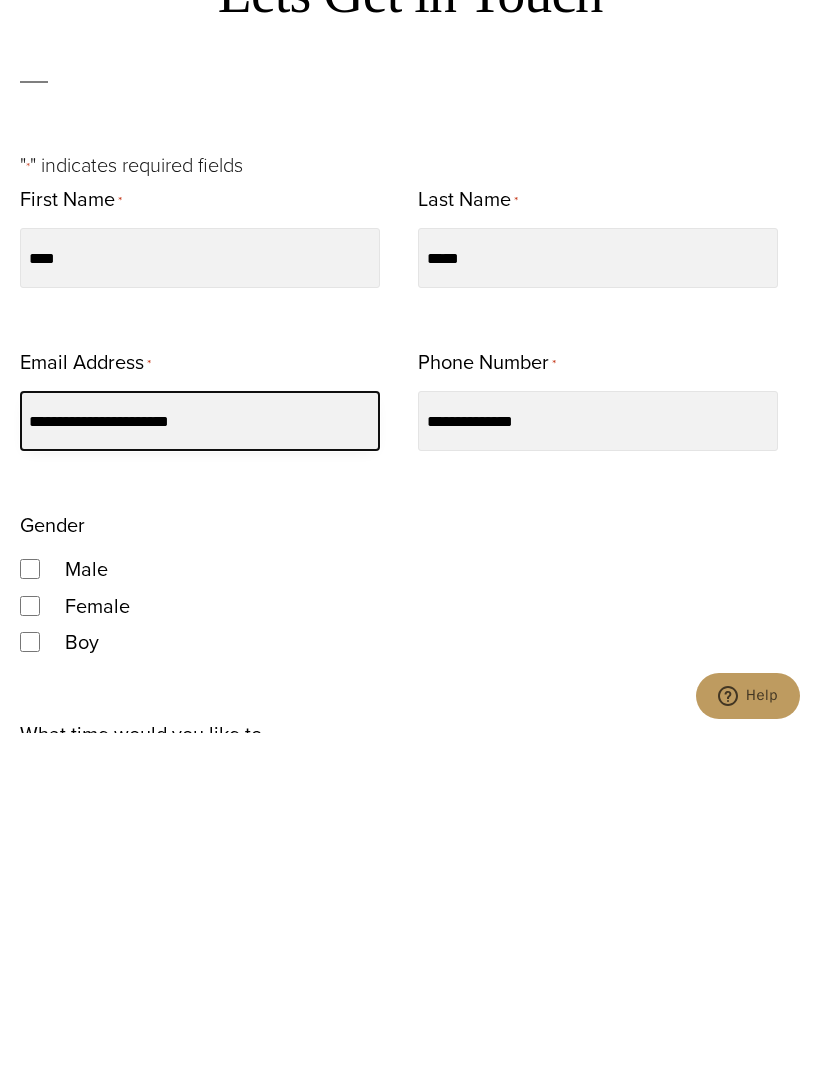 type on "**********" 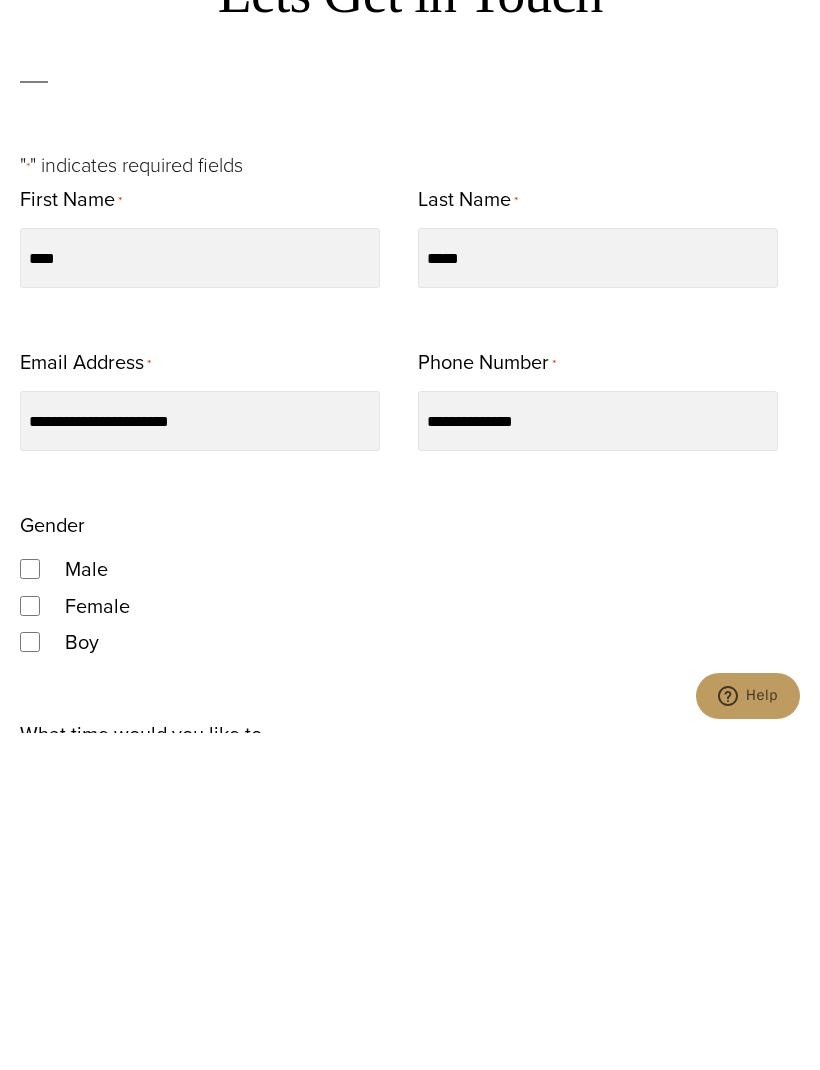 click on "Boy" at bounding box center (410, 979) 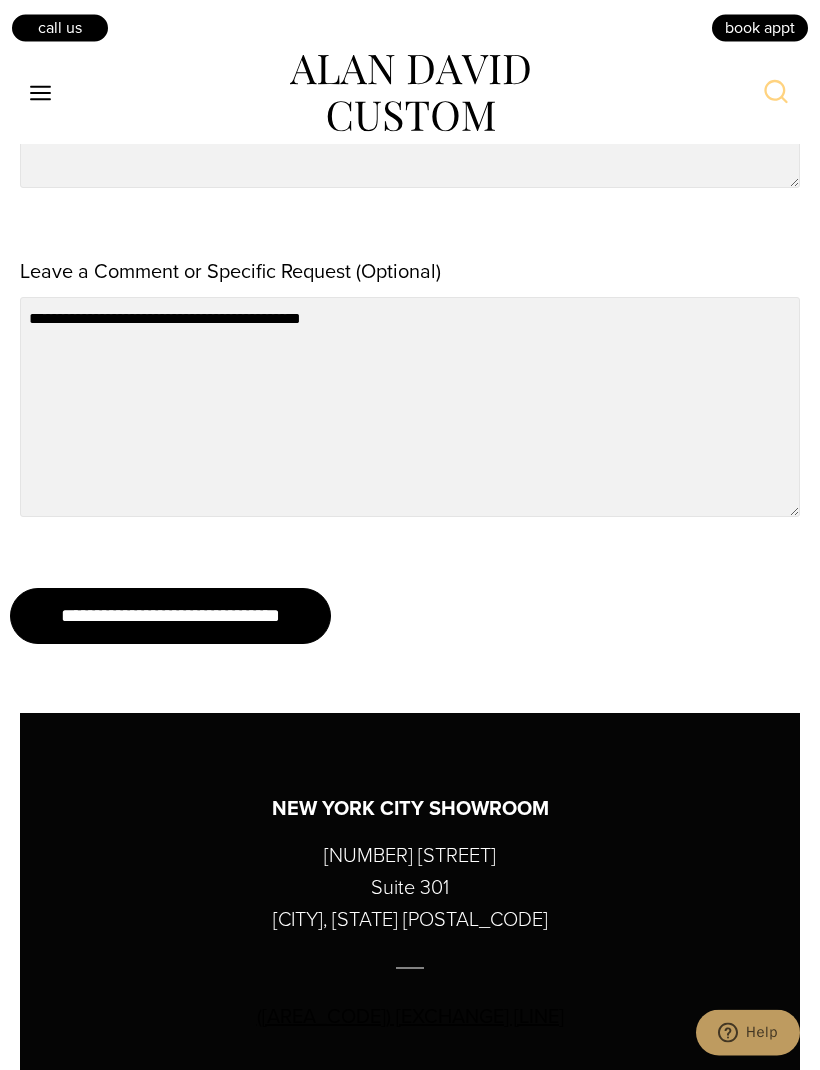 scroll, scrollTop: 2550, scrollLeft: 0, axis: vertical 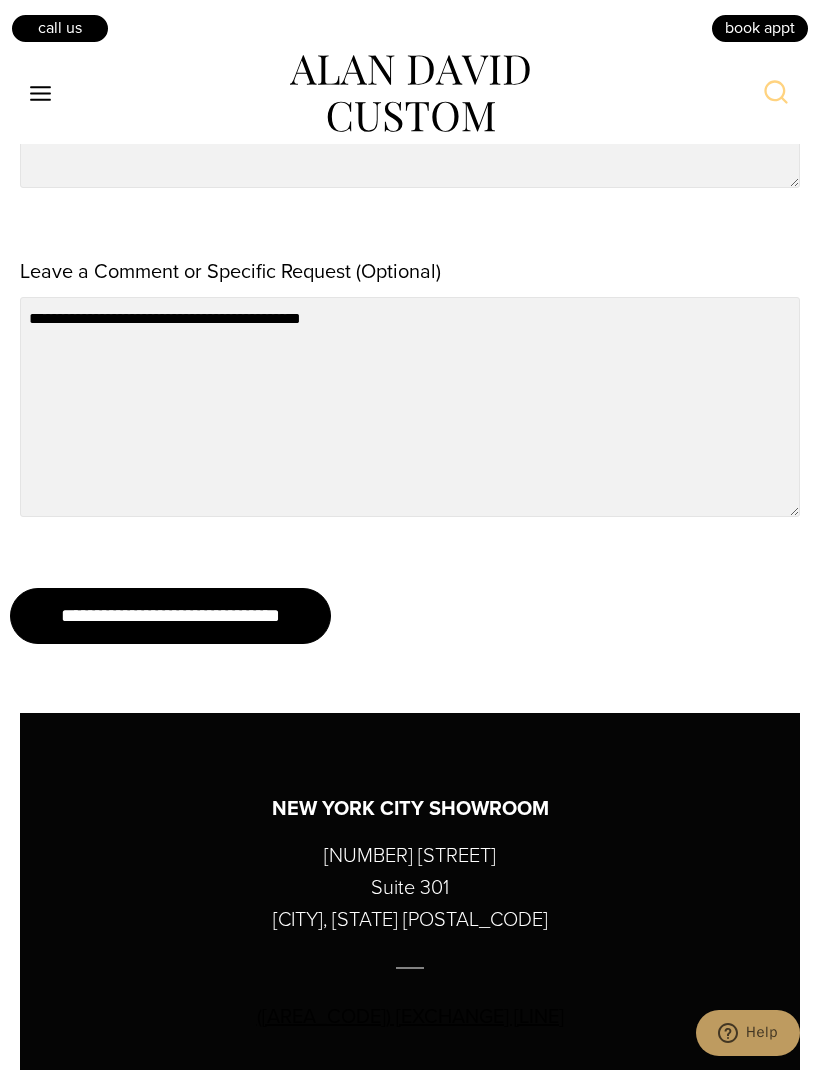 click on "**********" at bounding box center (170, 616) 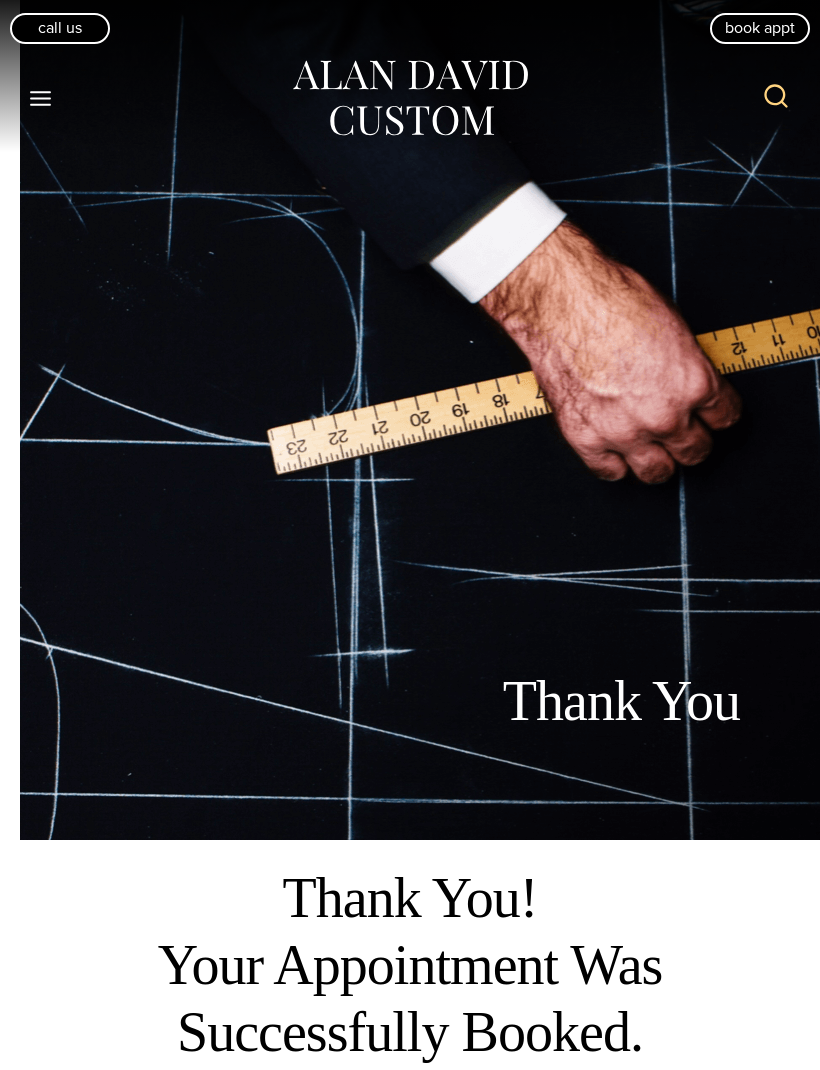 scroll, scrollTop: 0, scrollLeft: 0, axis: both 